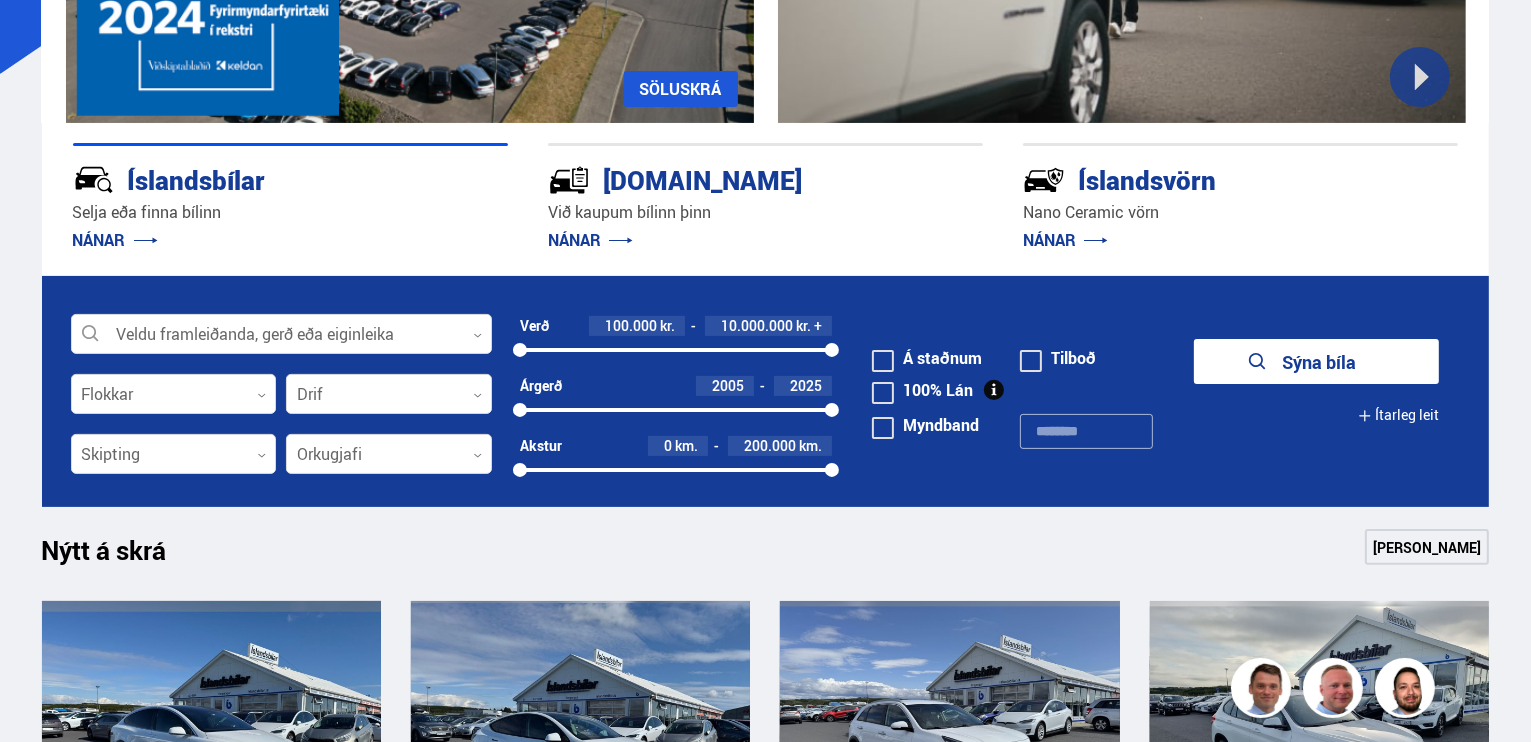 scroll, scrollTop: 800, scrollLeft: 0, axis: vertical 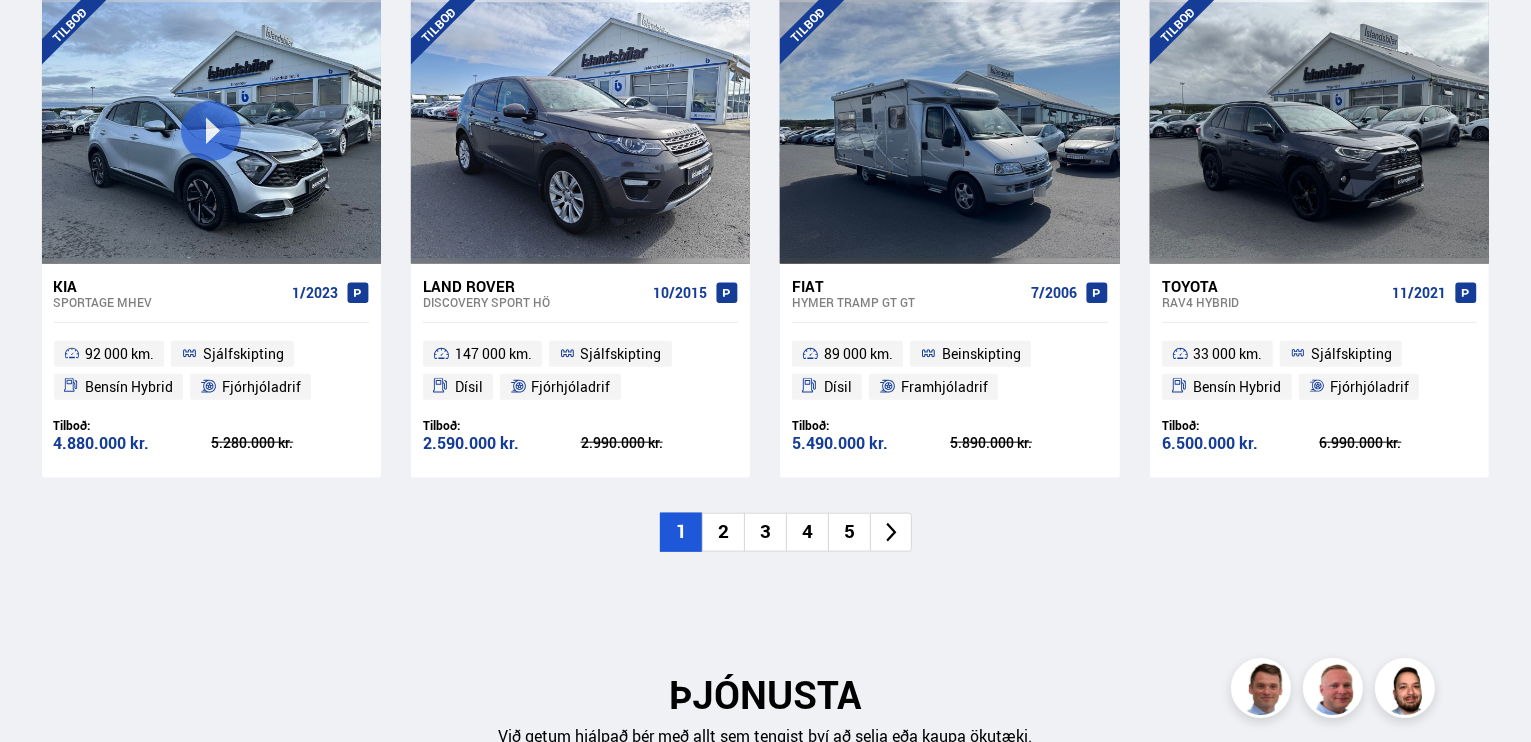 click on "2" at bounding box center (723, 532) 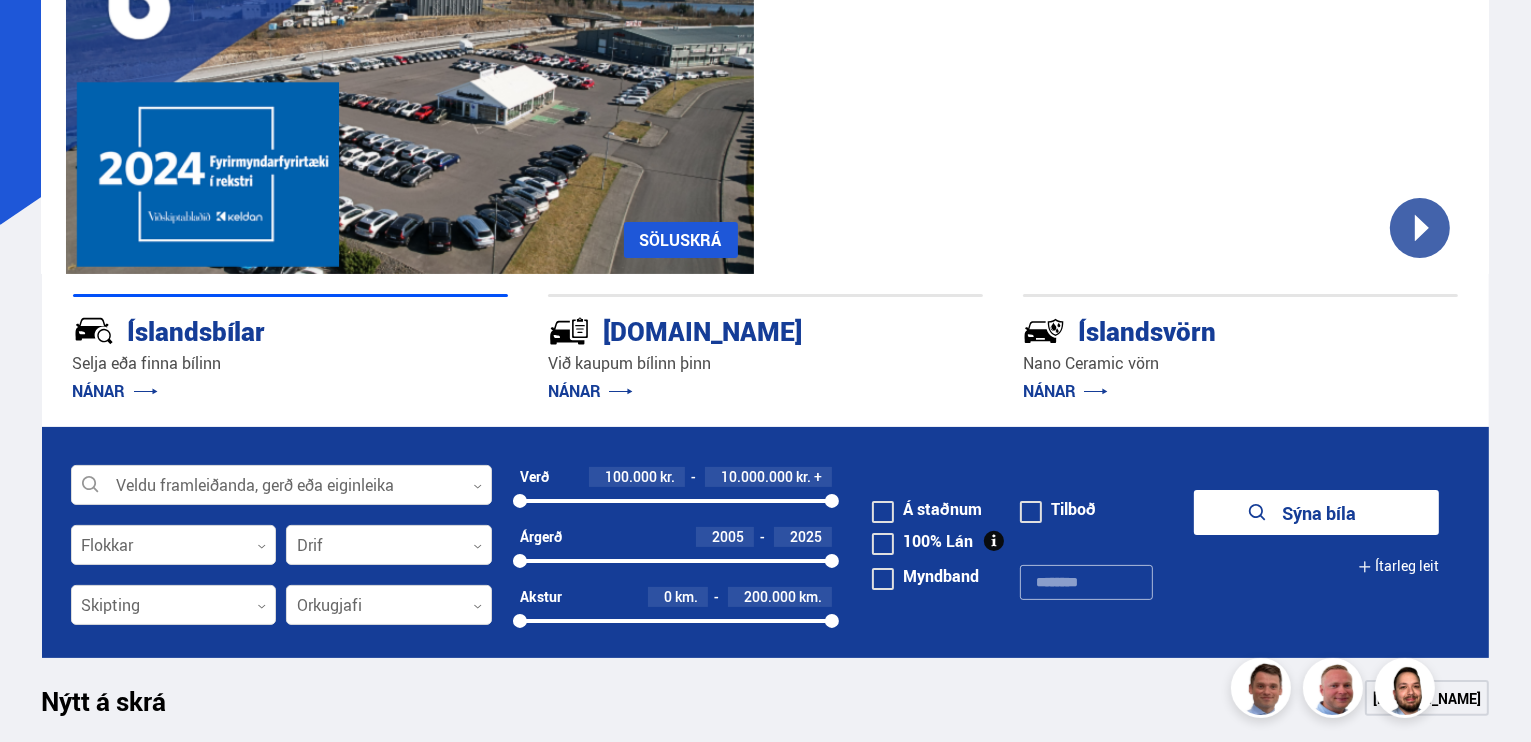 scroll, scrollTop: 400, scrollLeft: 0, axis: vertical 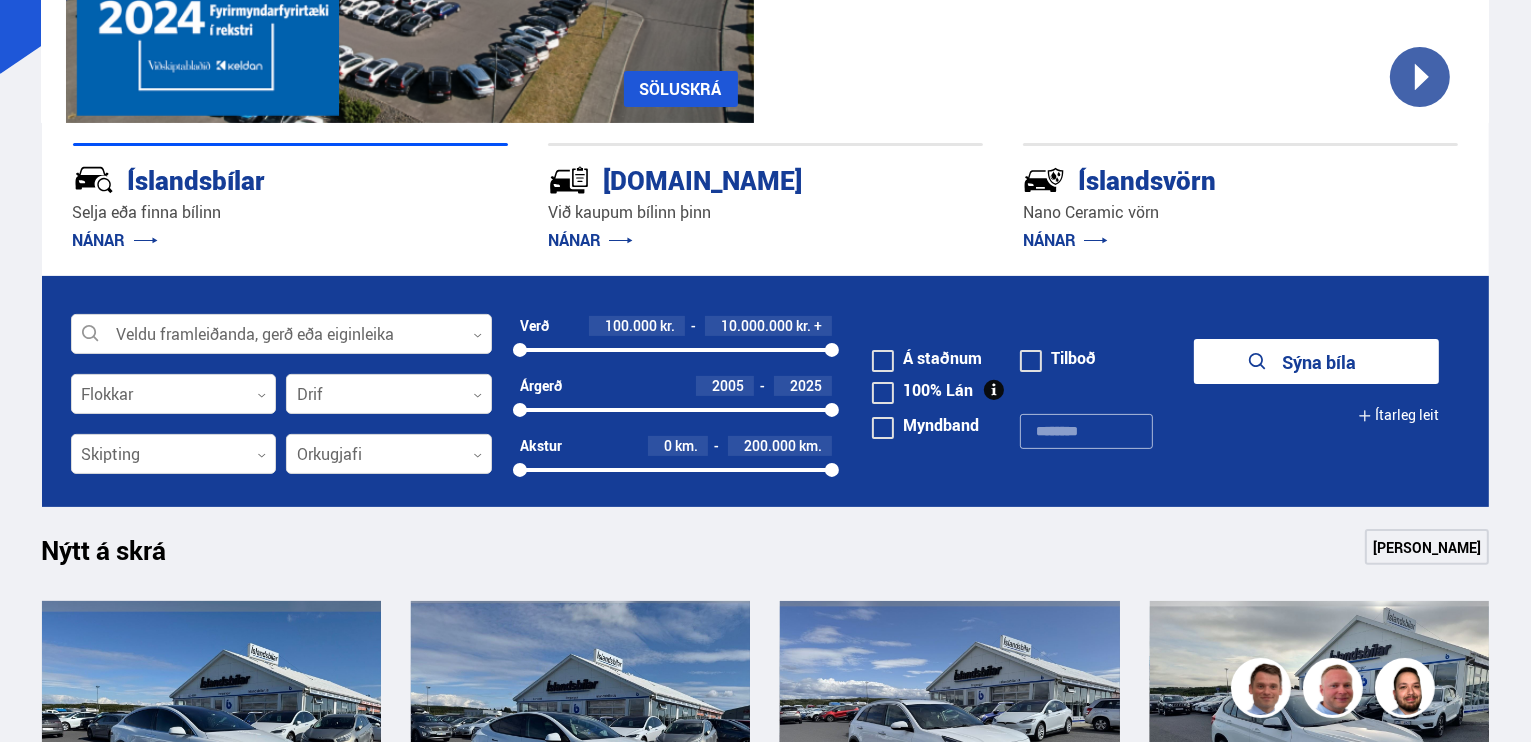 click on "100% Lán" at bounding box center (922, 390) 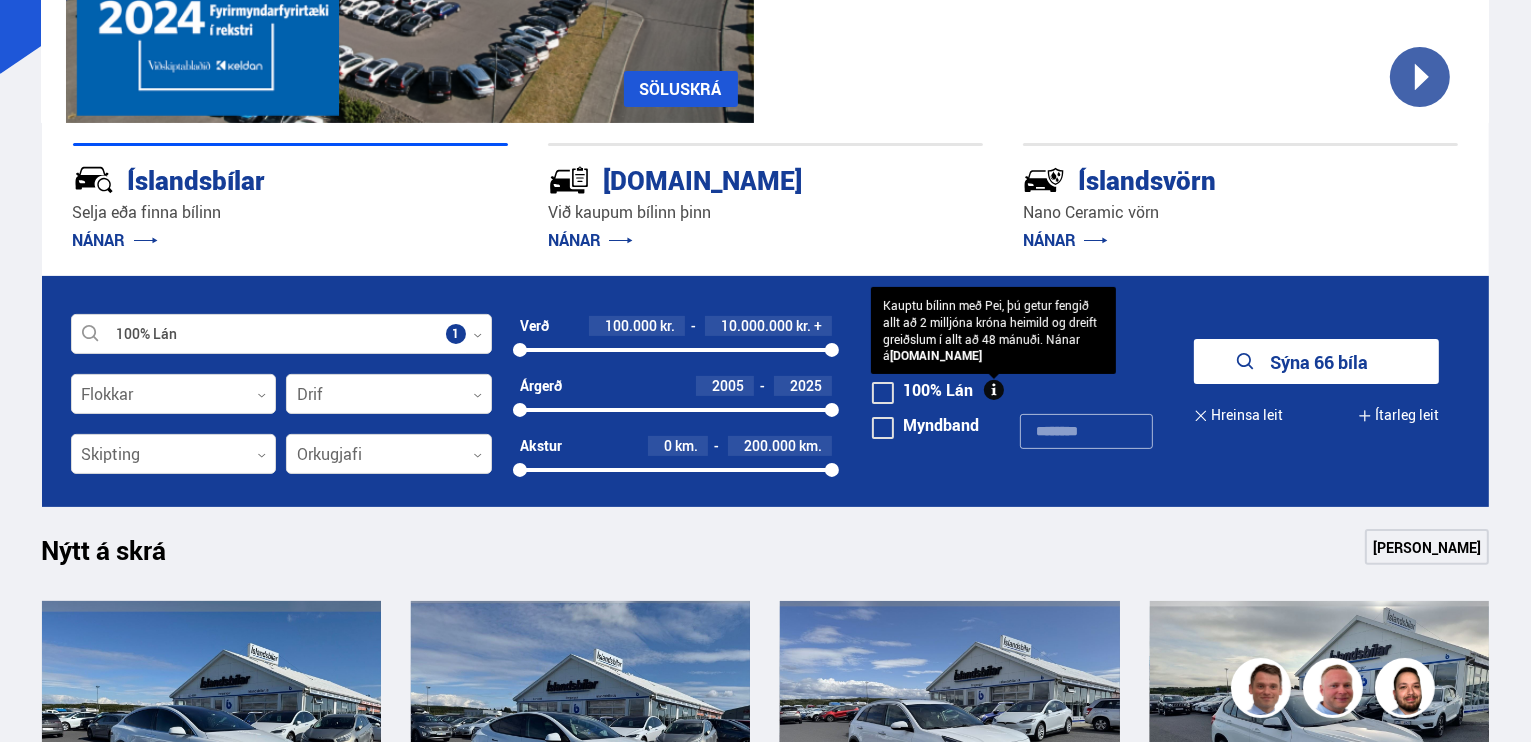 click 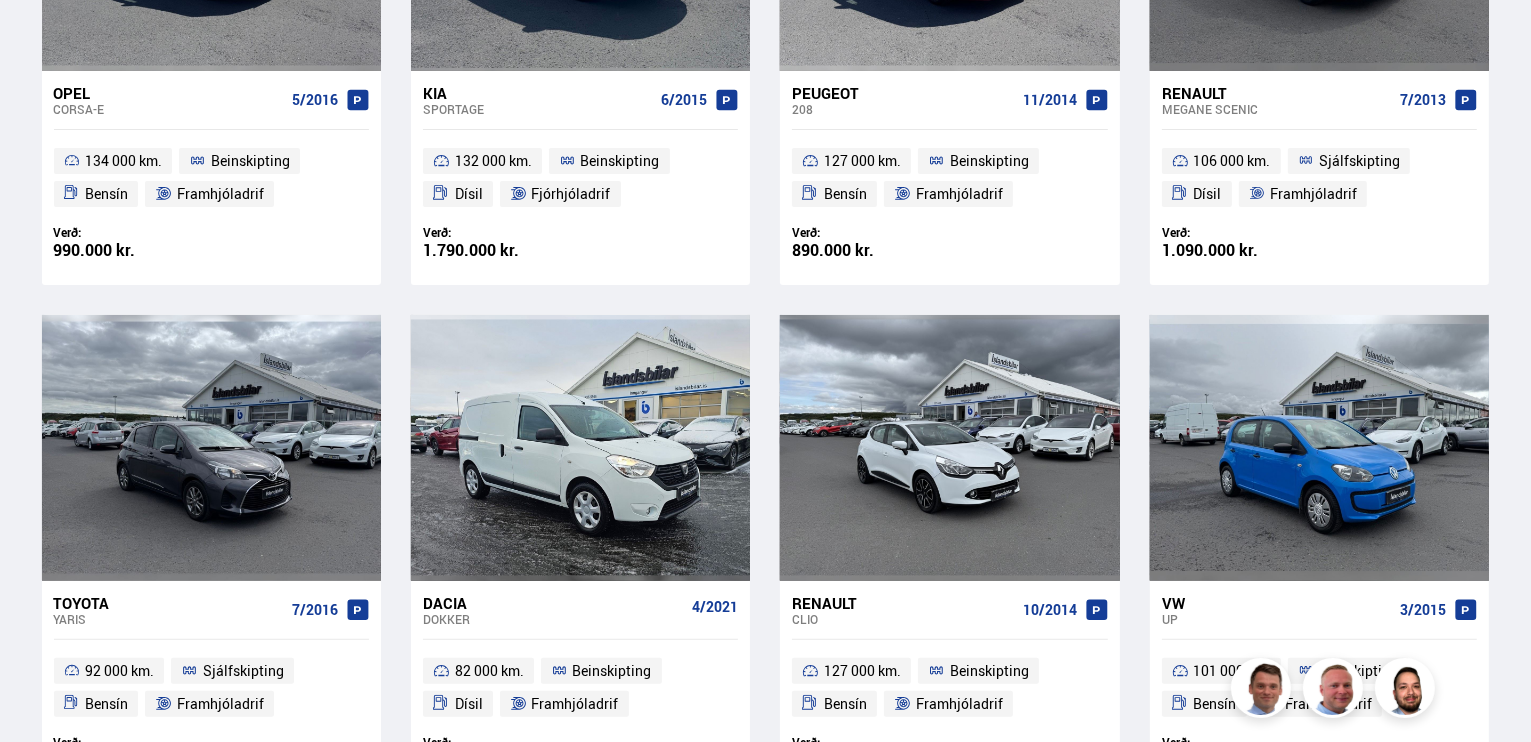 scroll, scrollTop: 800, scrollLeft: 0, axis: vertical 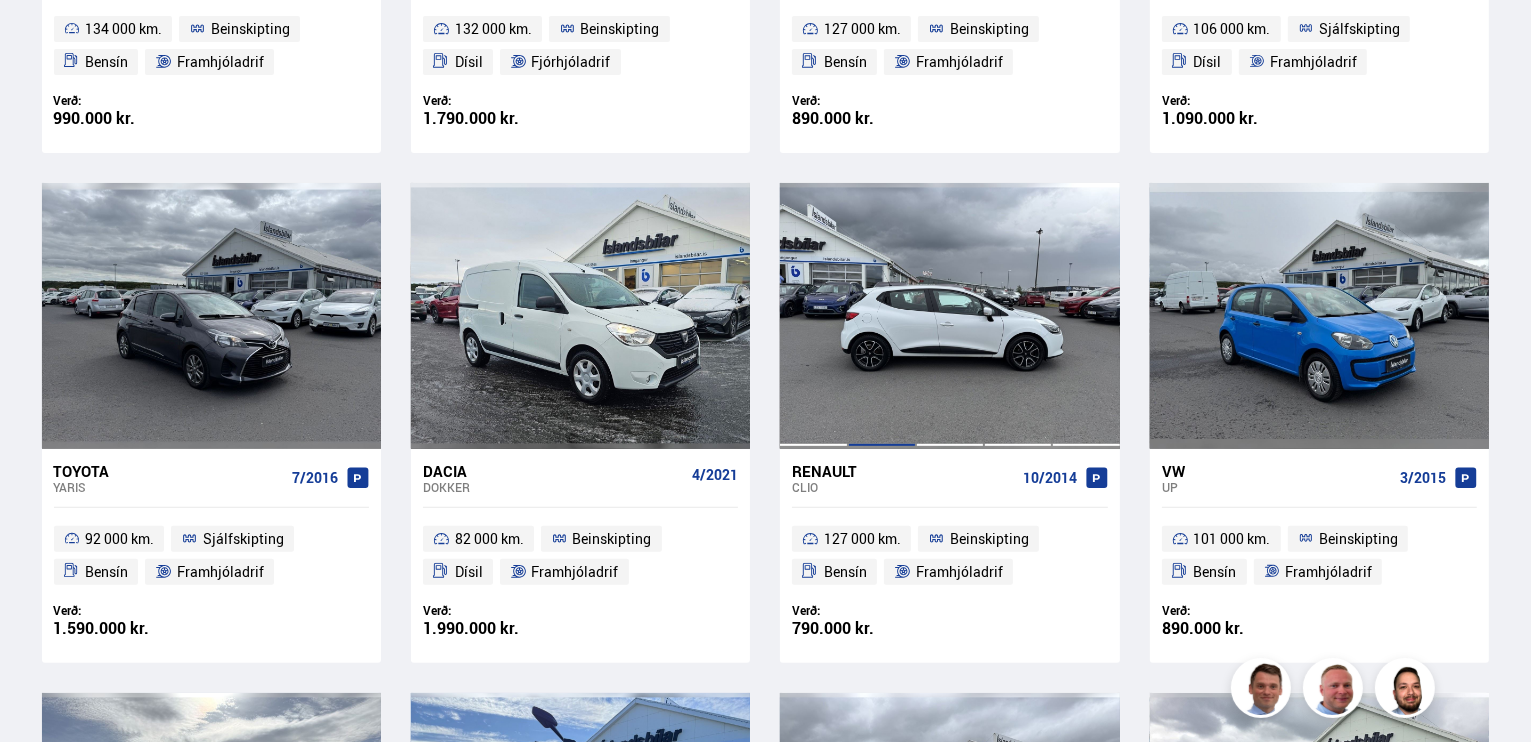 click at bounding box center [882, 316] 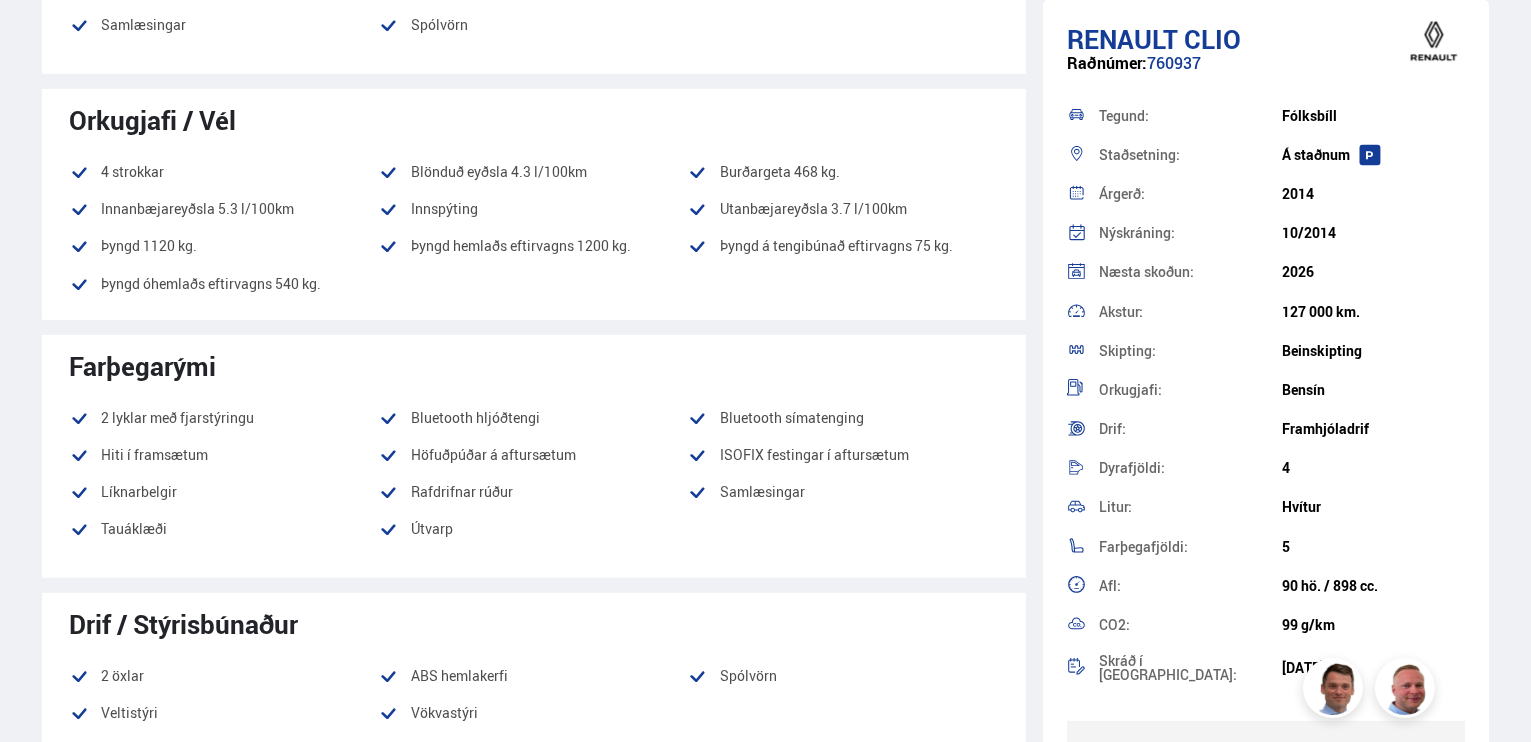scroll, scrollTop: 1000, scrollLeft: 0, axis: vertical 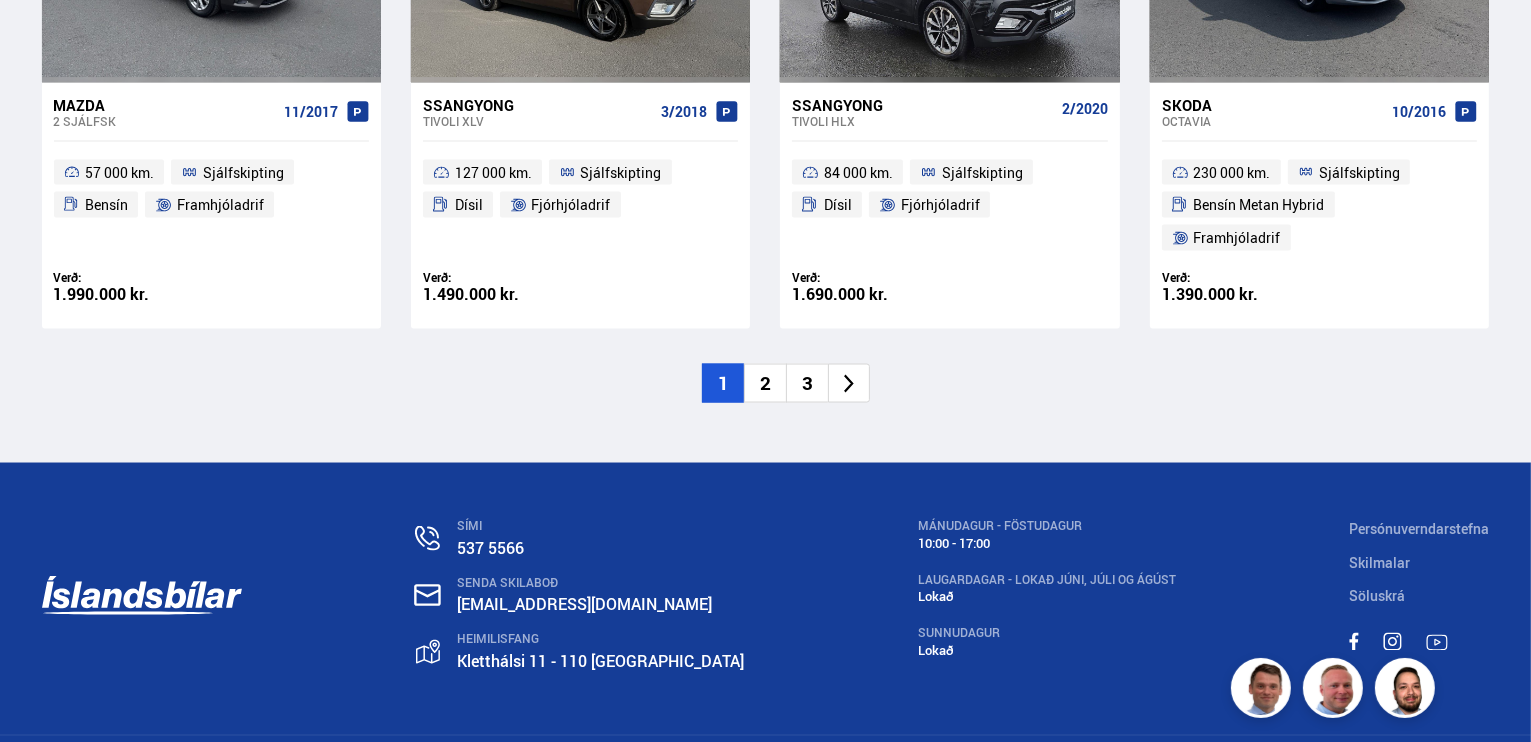 click on "2" at bounding box center (765, 383) 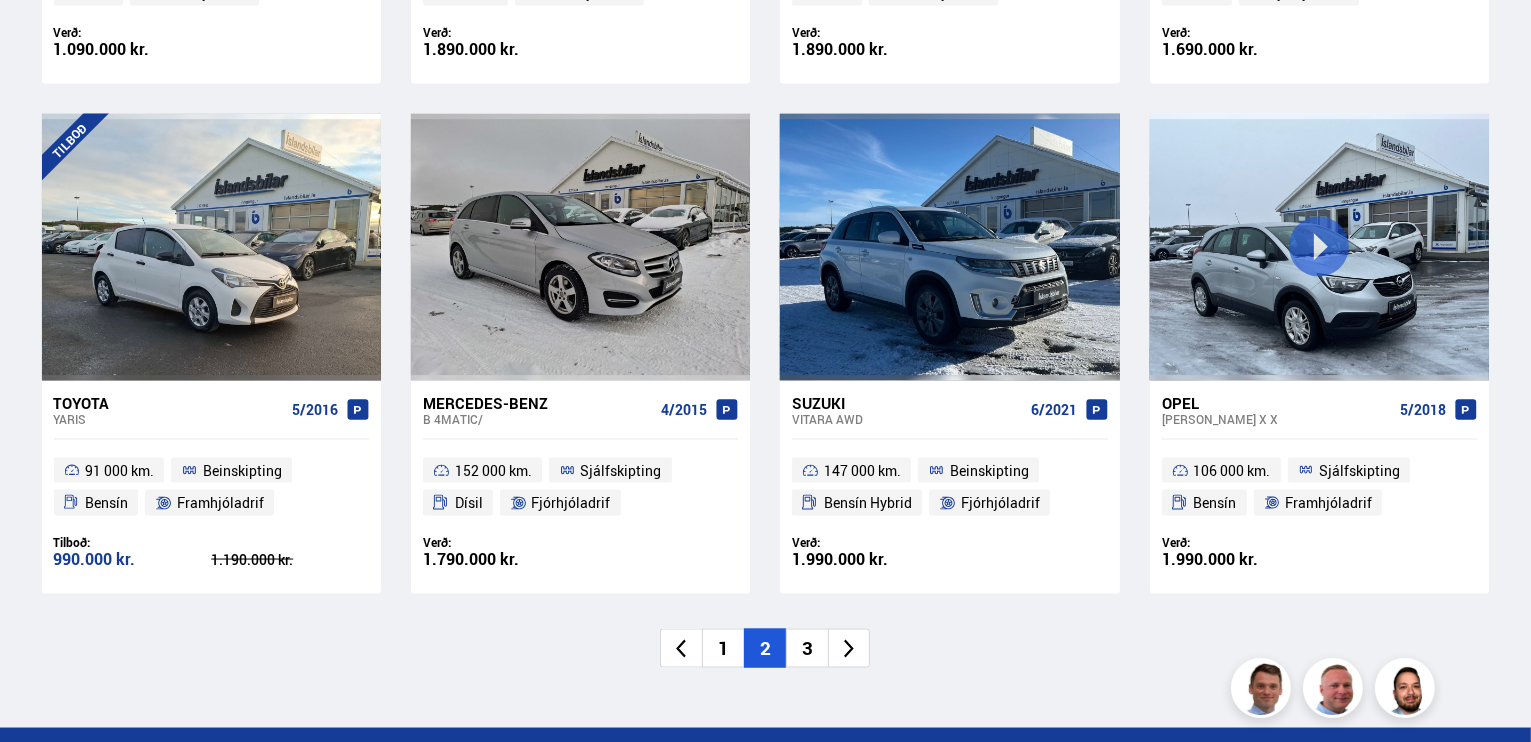 scroll, scrollTop: 3000, scrollLeft: 0, axis: vertical 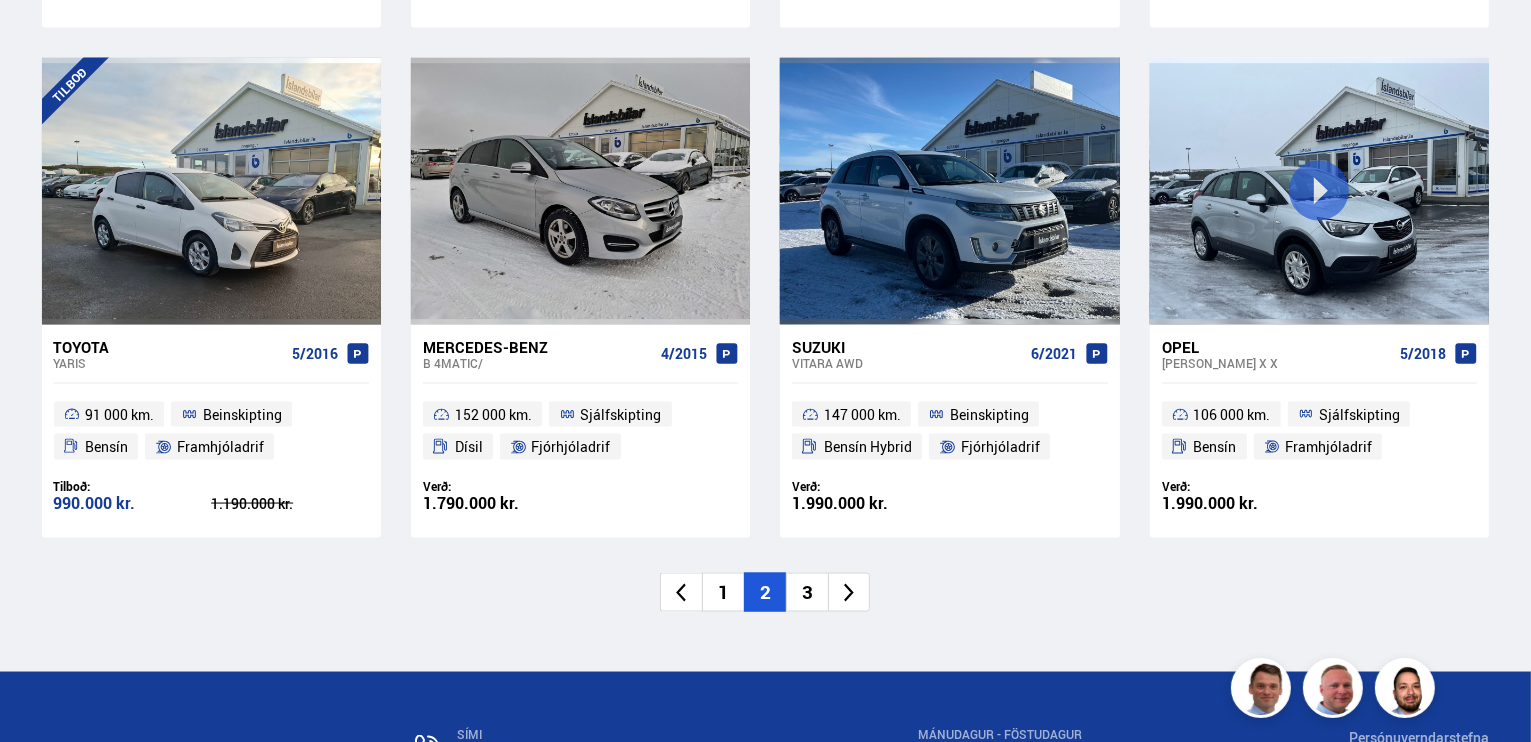 click on "3" at bounding box center [807, 592] 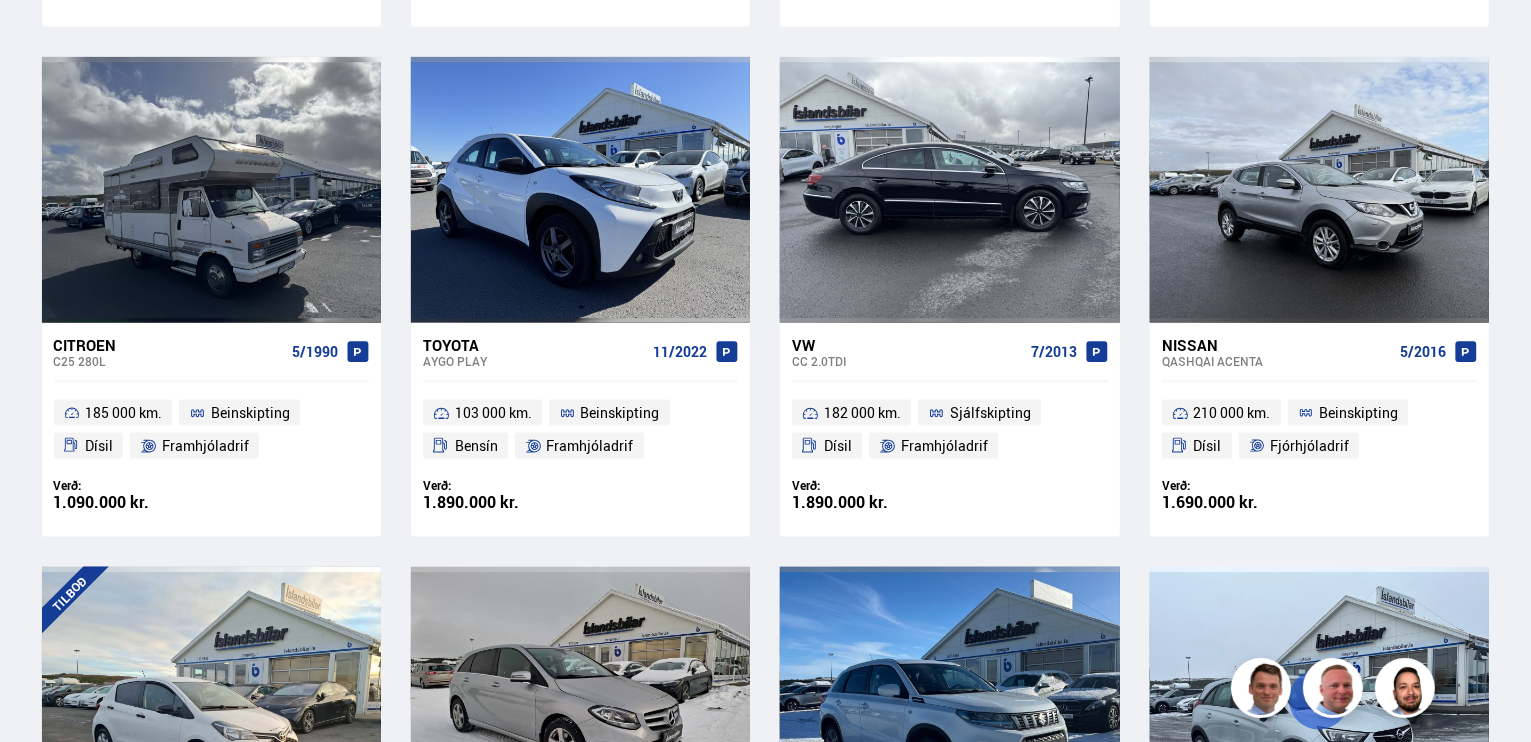 scroll, scrollTop: 1622, scrollLeft: 0, axis: vertical 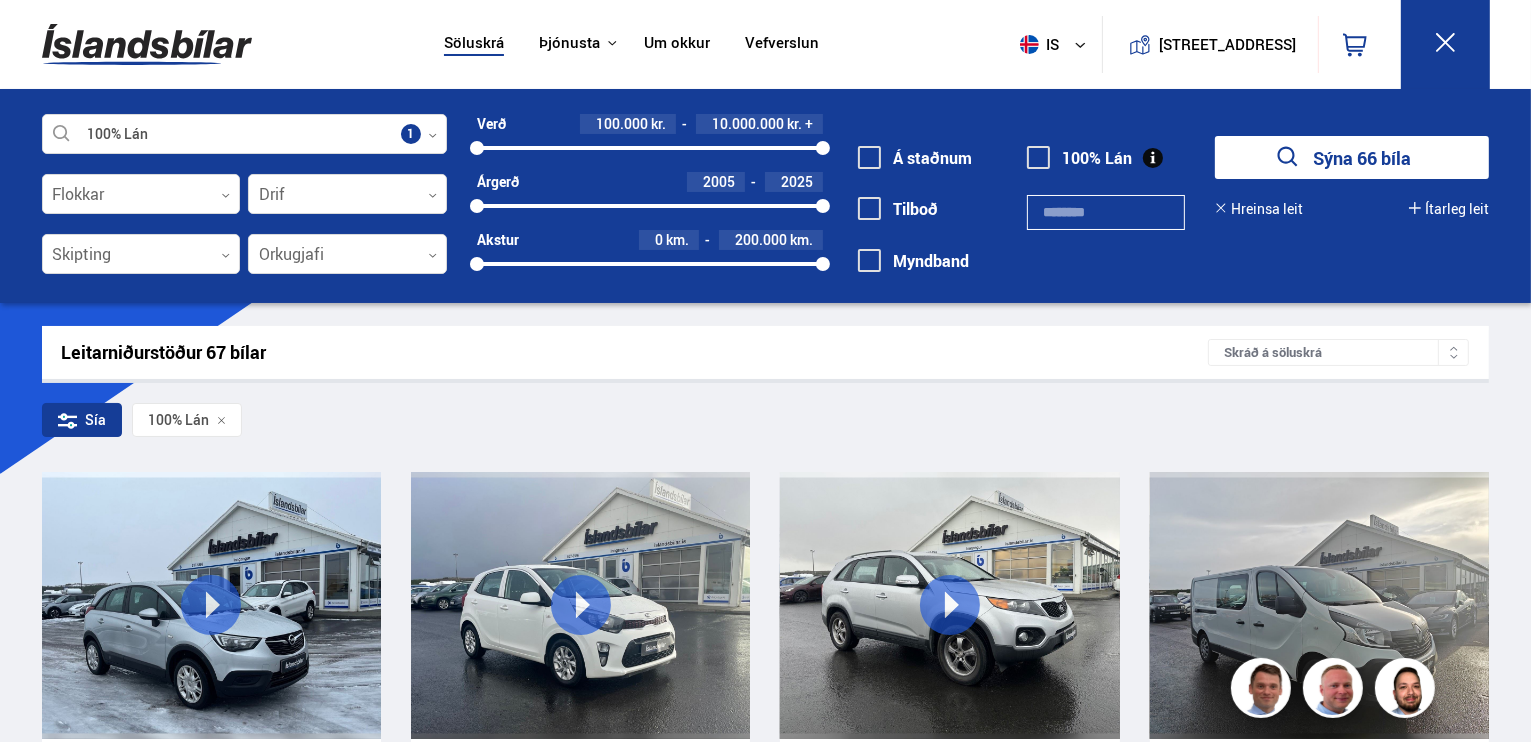 click on "100% Lán" at bounding box center [1079, 158] 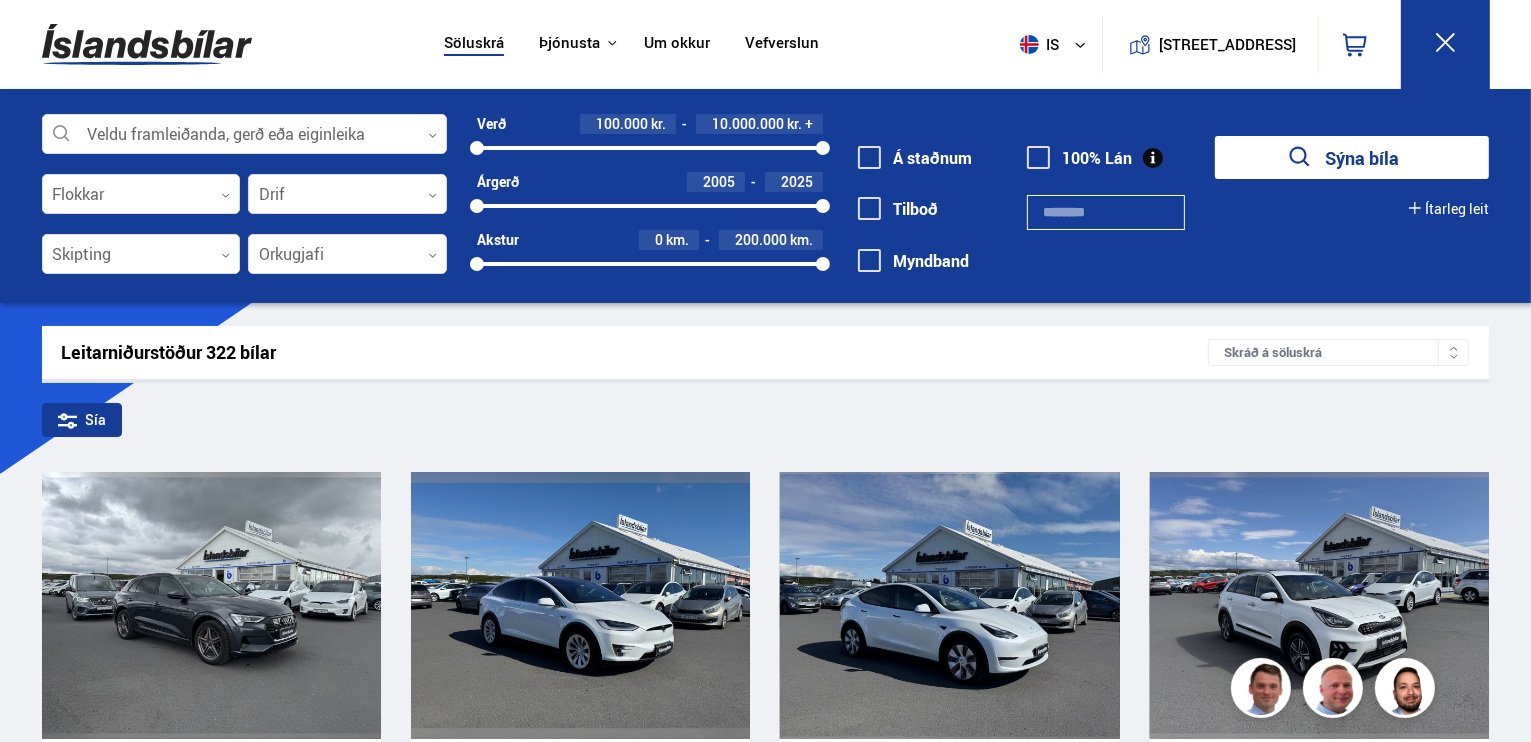 click on "Á staðnum" at bounding box center [915, 158] 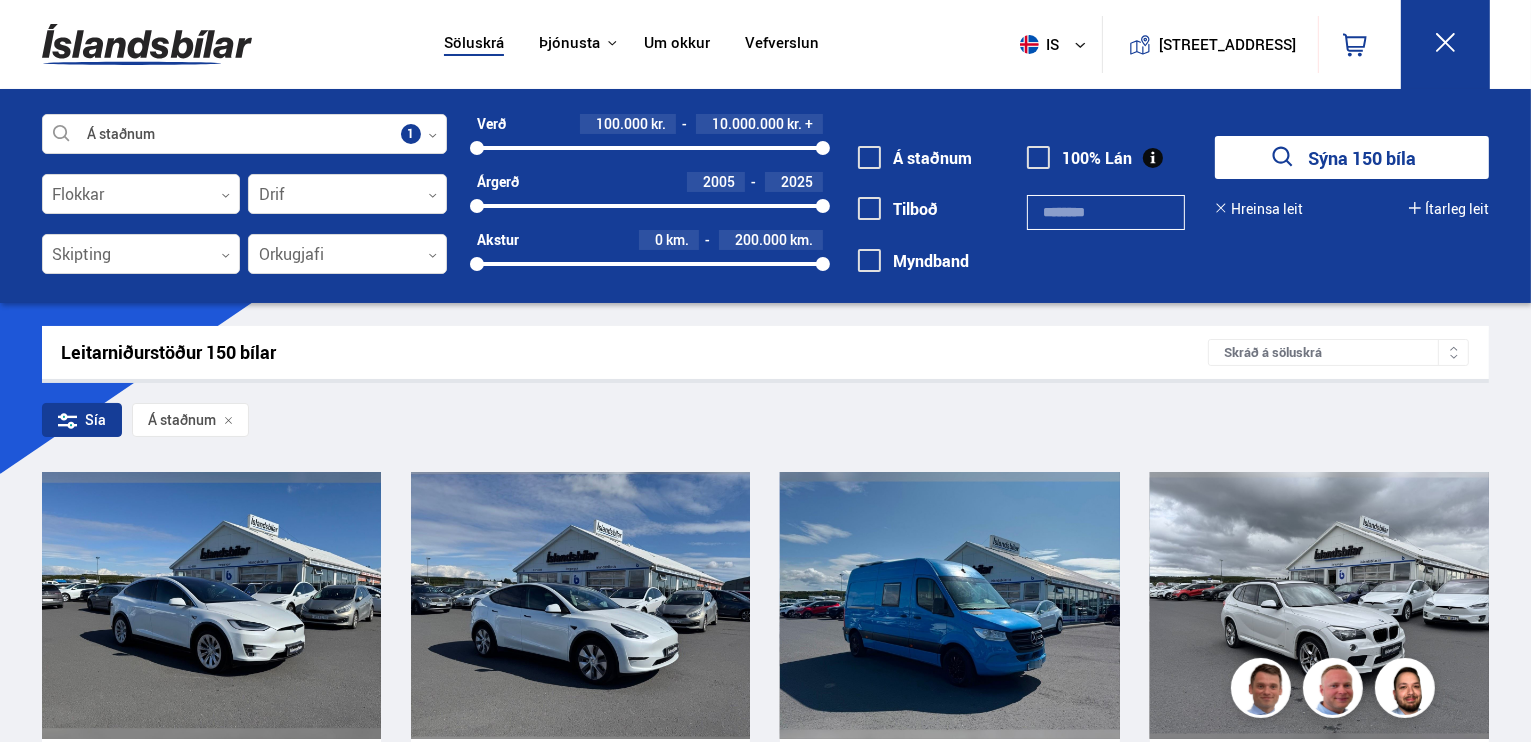 click on "Sýna 150 bíla" at bounding box center [1352, 157] 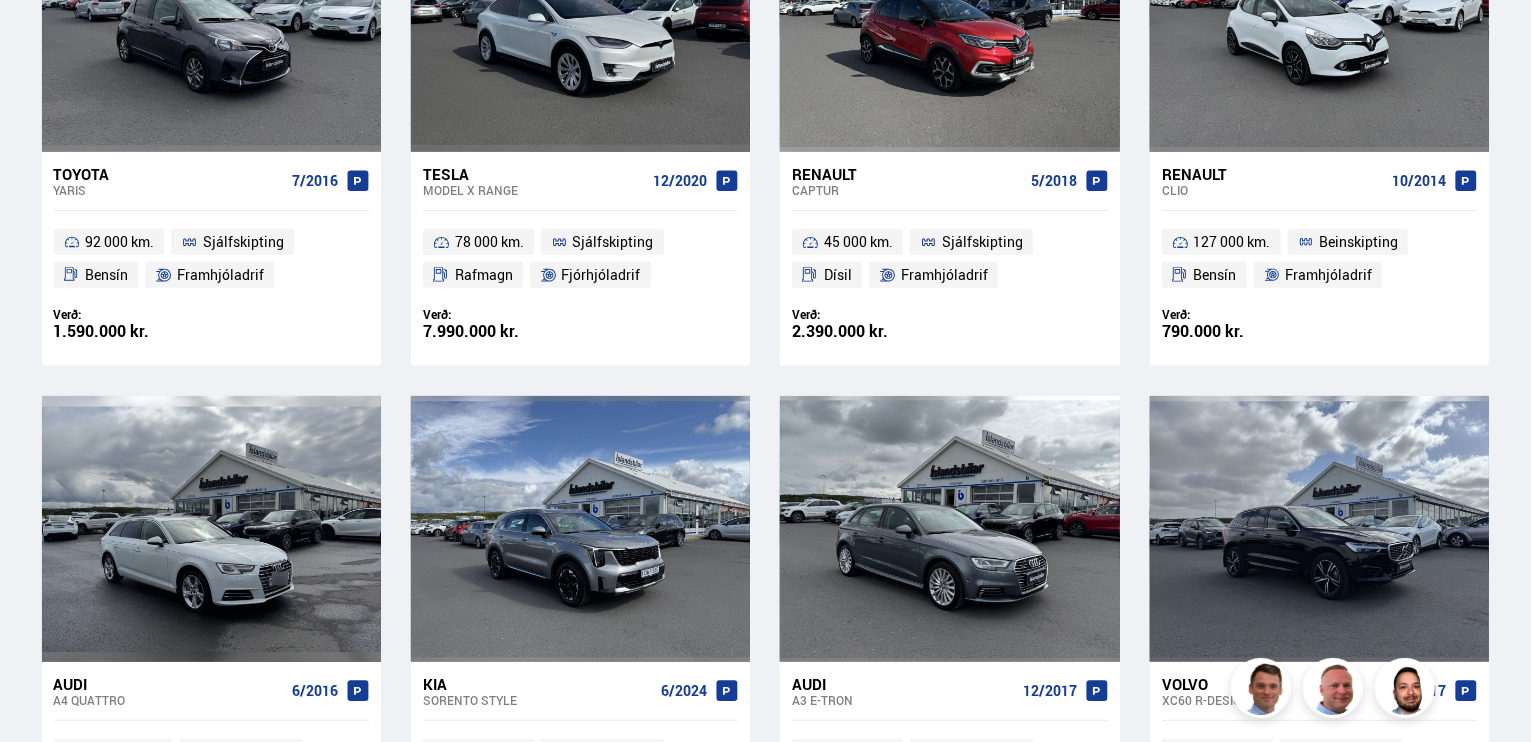 scroll, scrollTop: 2000, scrollLeft: 0, axis: vertical 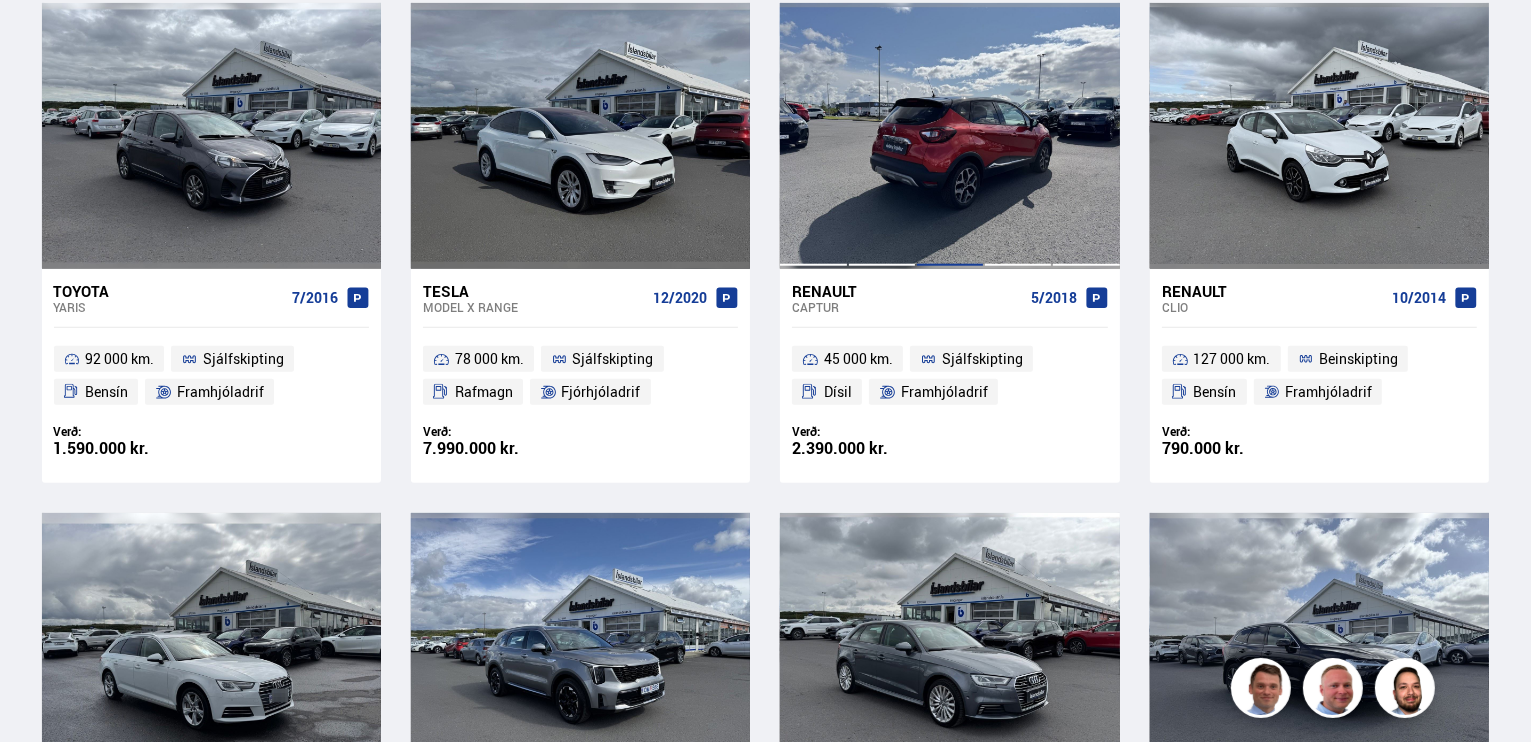 click at bounding box center [882, 136] 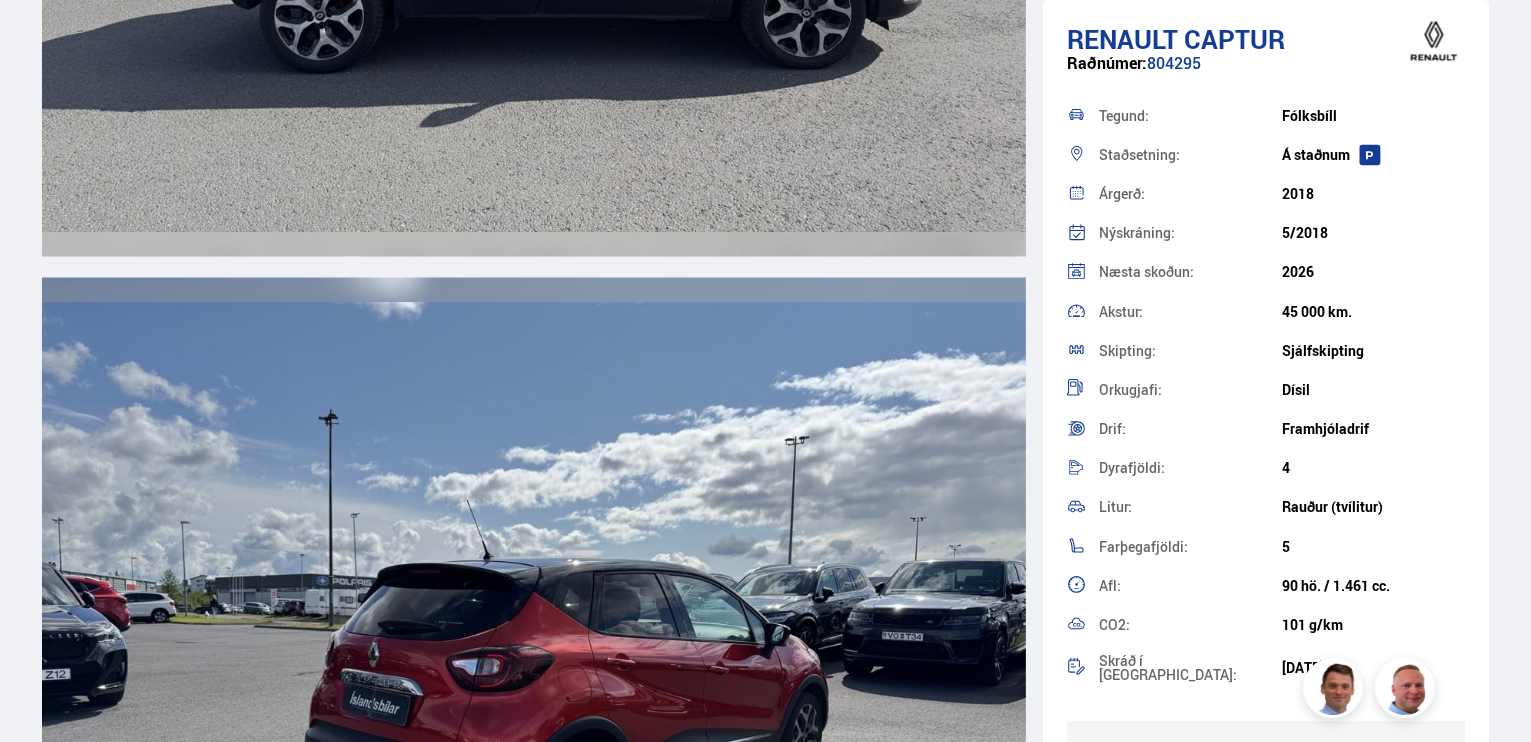 scroll, scrollTop: 4200, scrollLeft: 0, axis: vertical 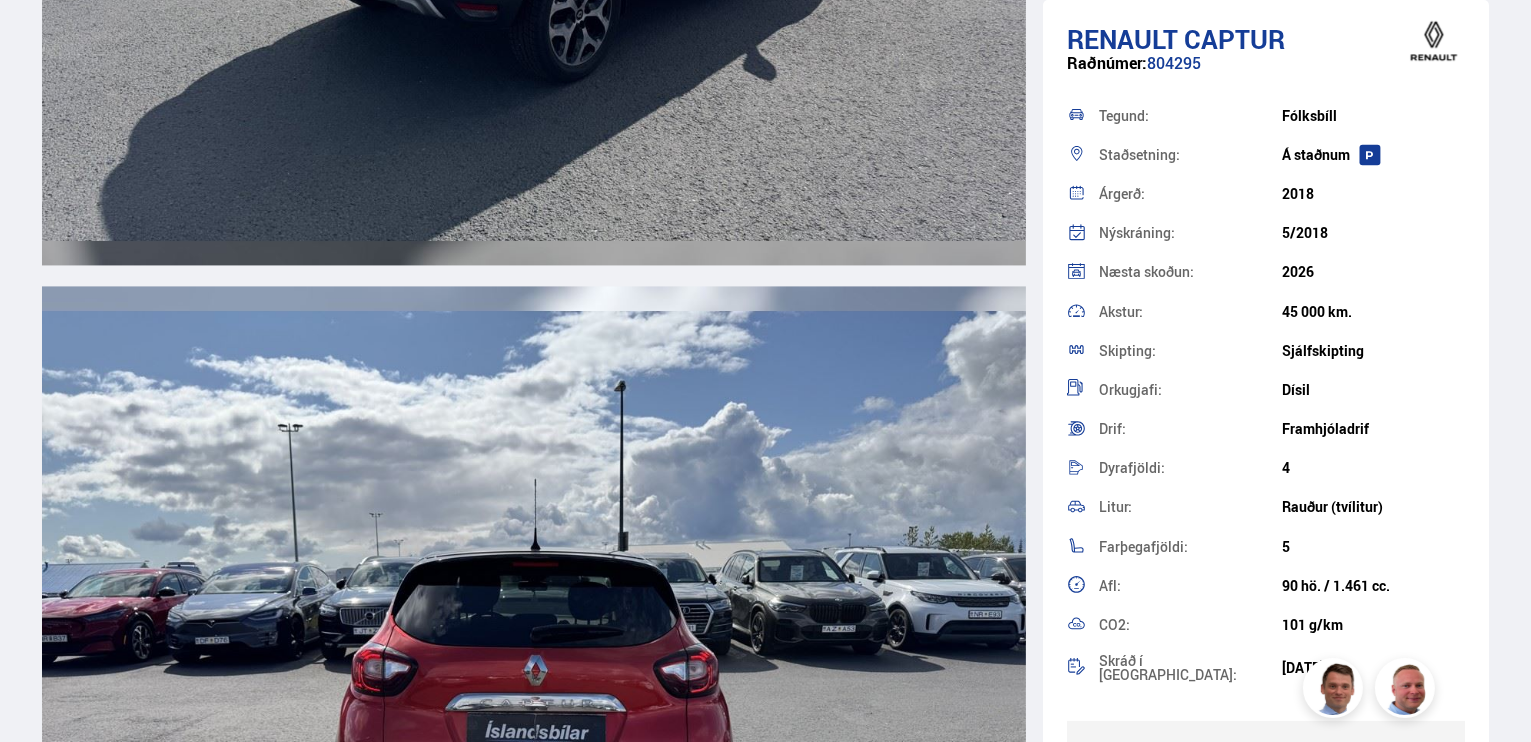 click at bounding box center [534, 679] 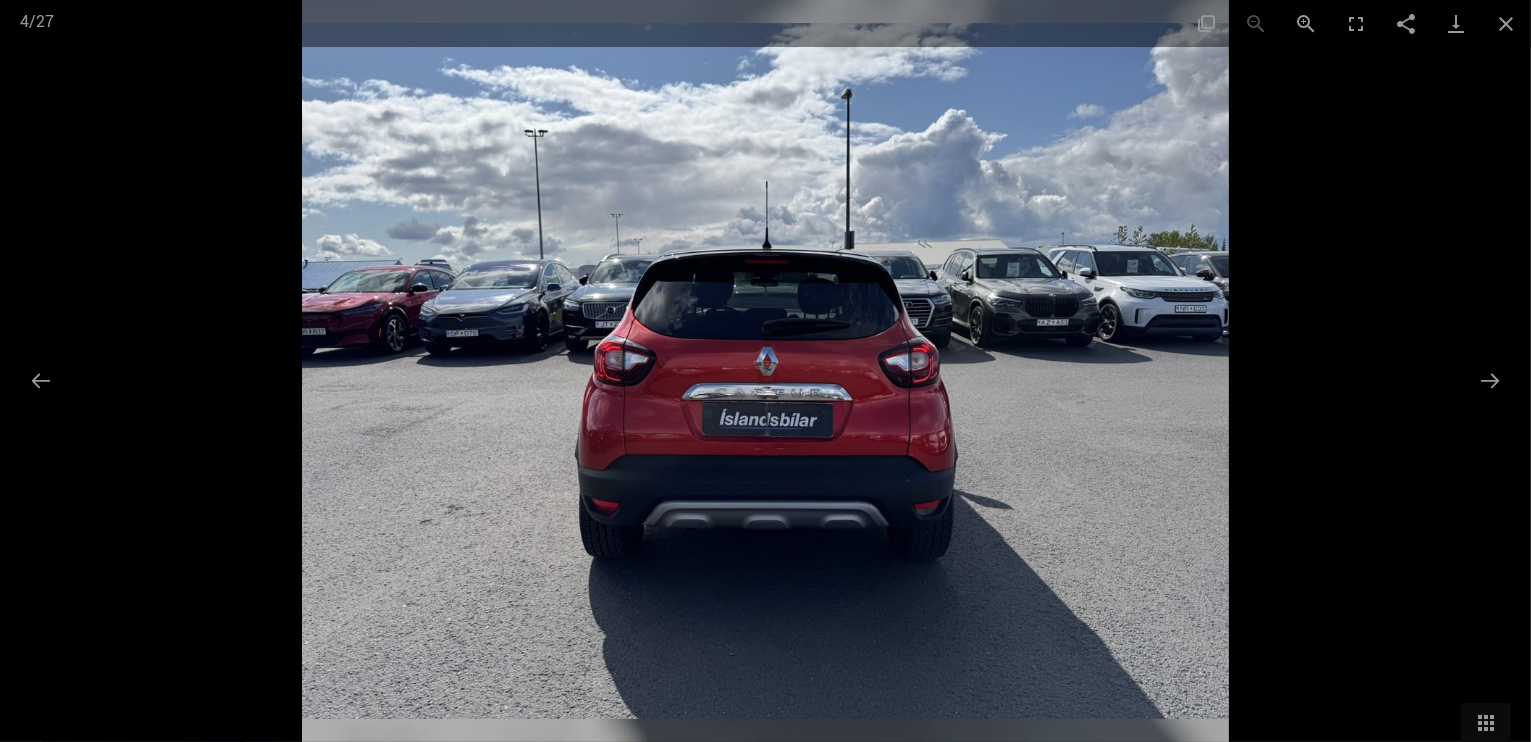scroll, scrollTop: 5700, scrollLeft: 0, axis: vertical 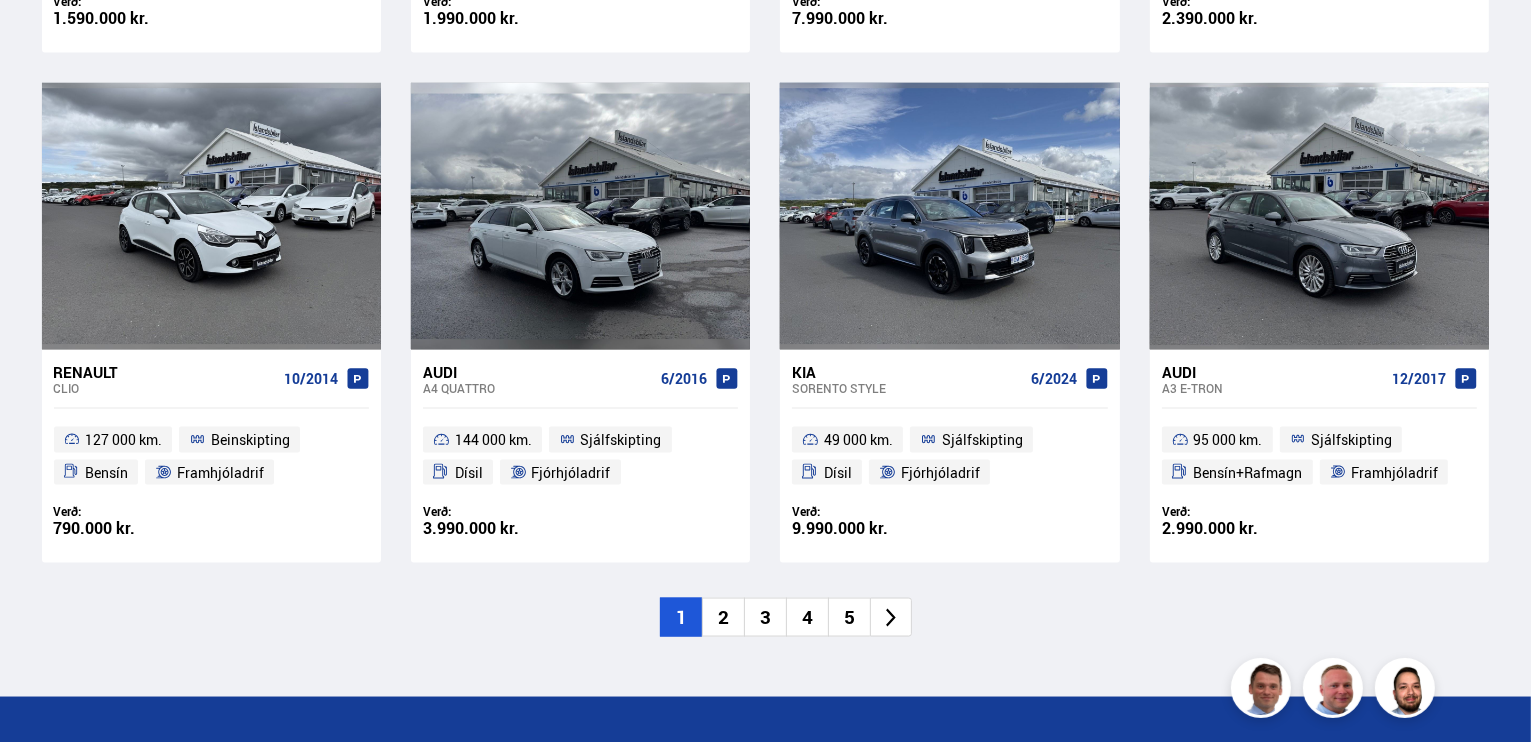 click on "2" at bounding box center [723, 617] 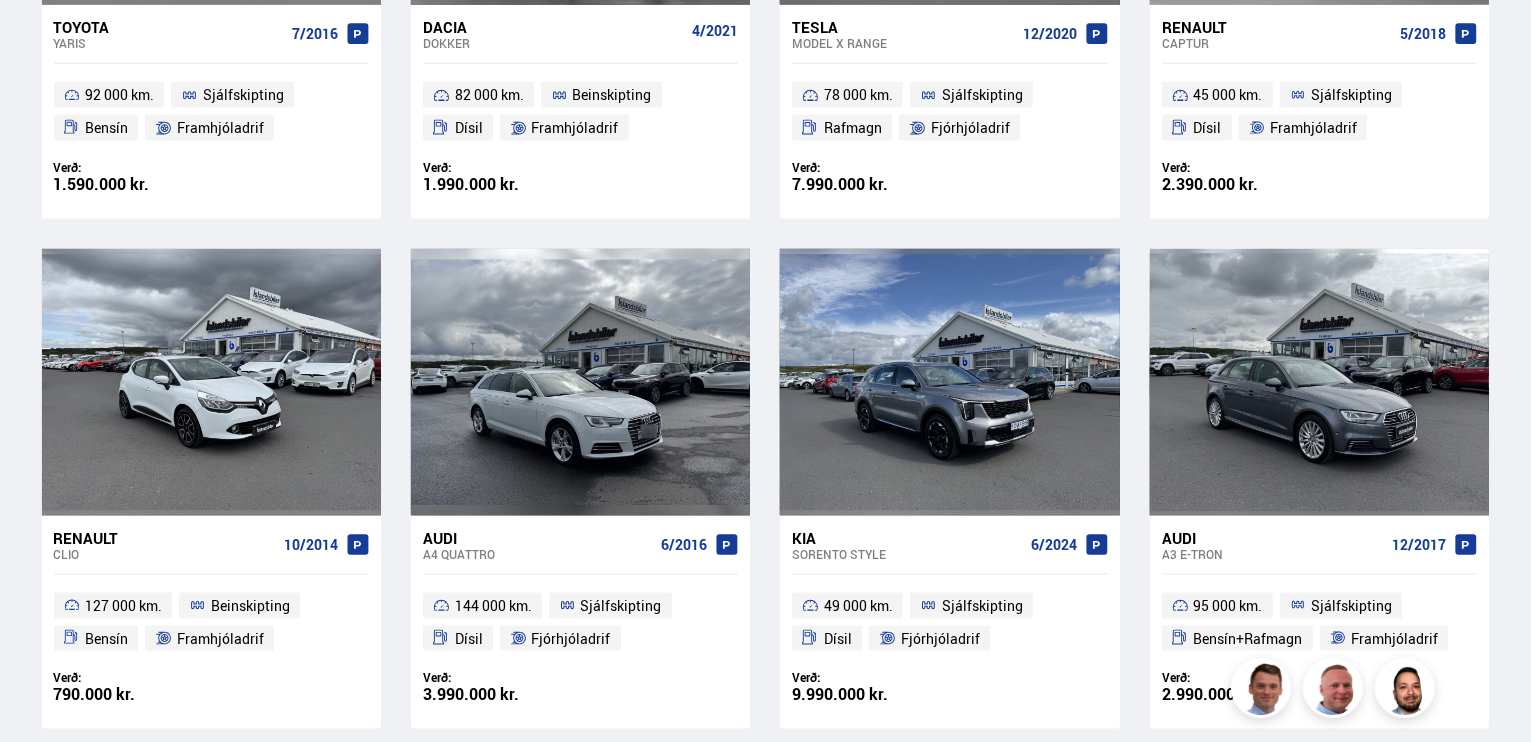 scroll, scrollTop: 1708, scrollLeft: 0, axis: vertical 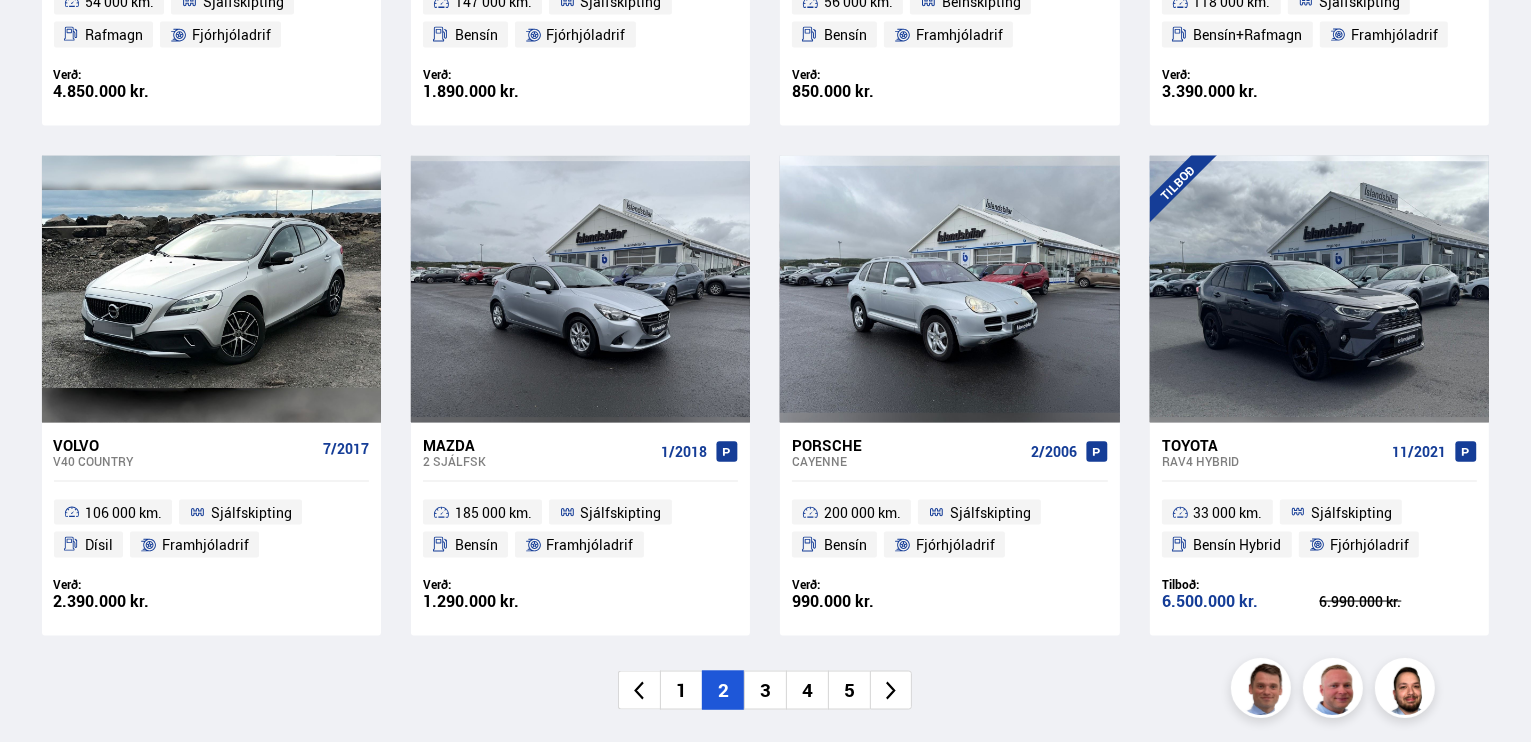 click on "3" at bounding box center (765, 690) 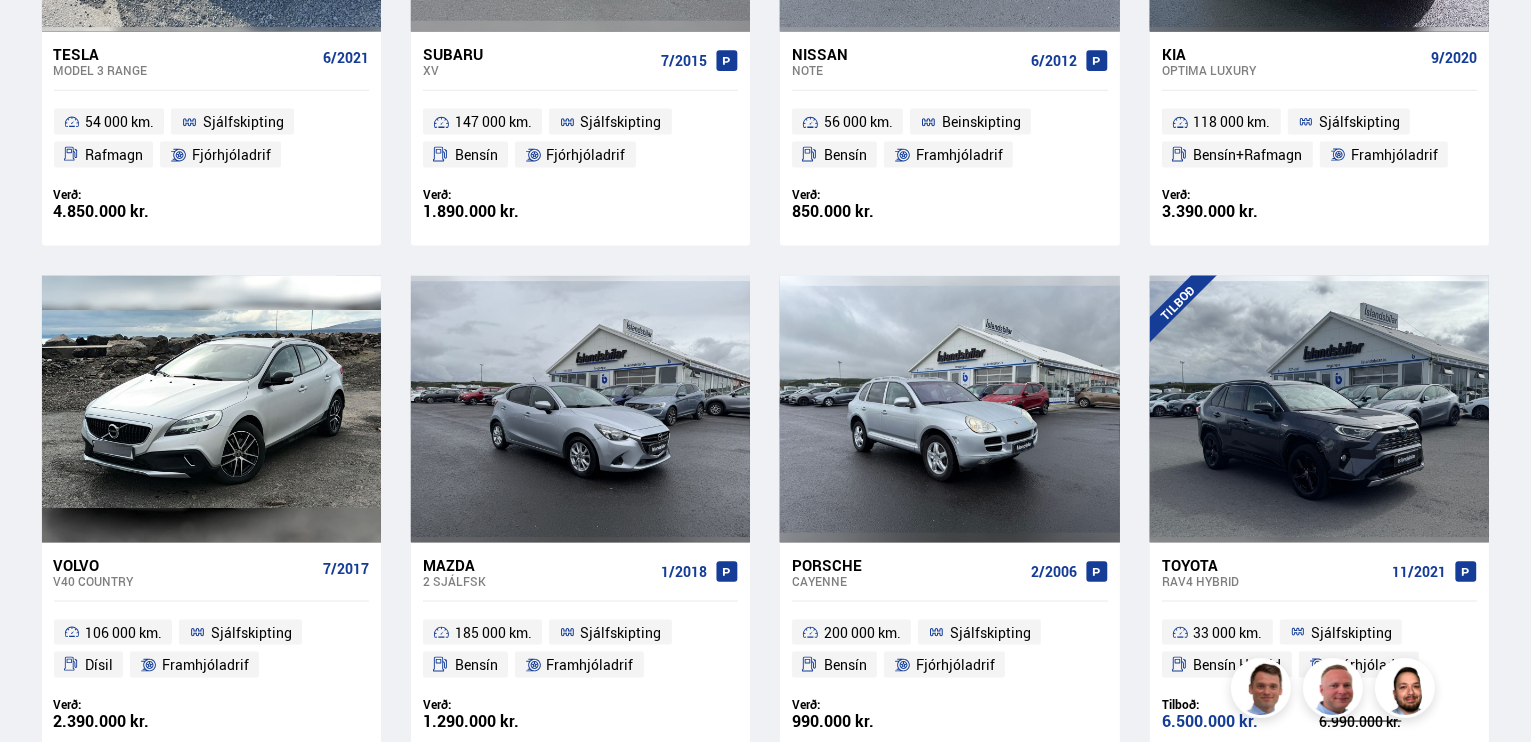 scroll, scrollTop: 2225, scrollLeft: 0, axis: vertical 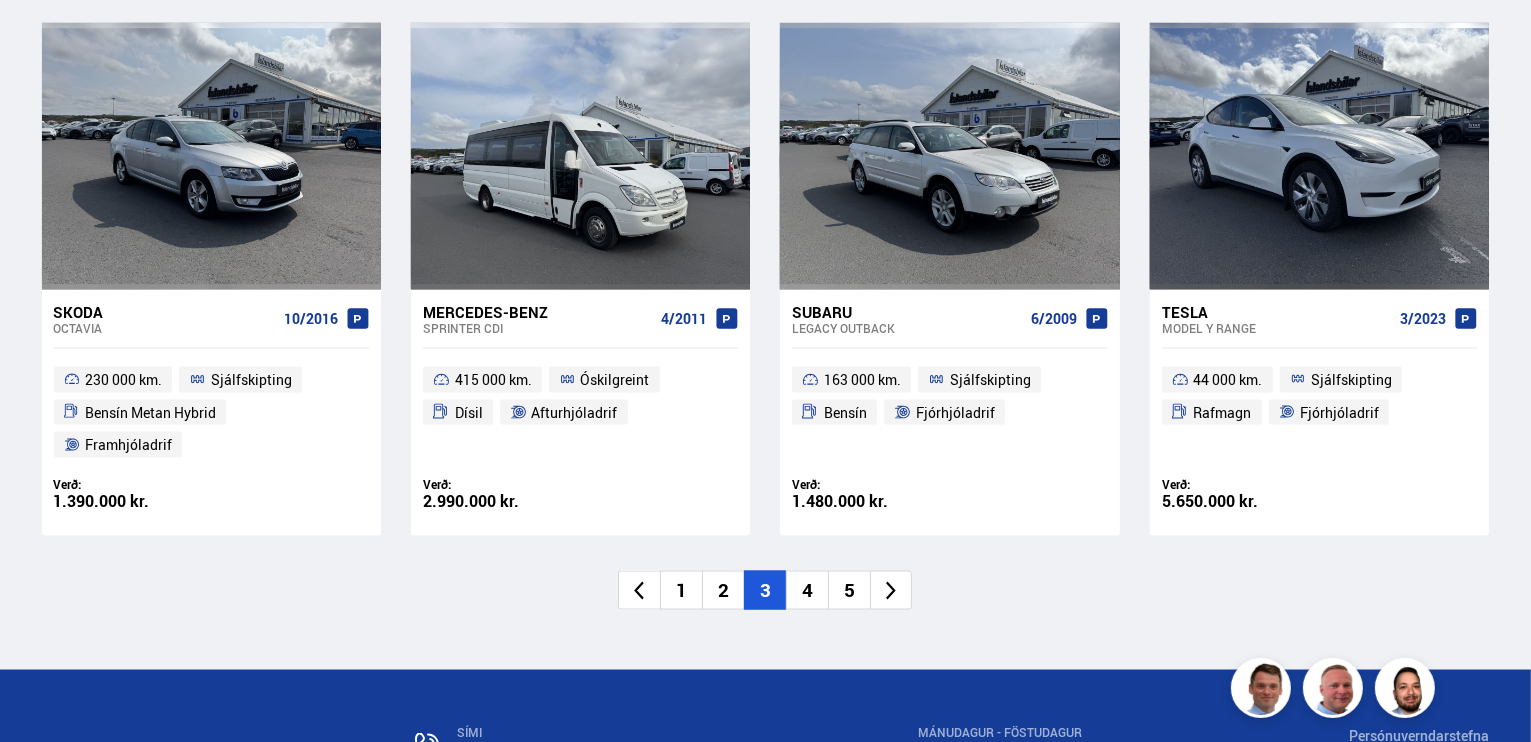 click on "4" at bounding box center (807, 590) 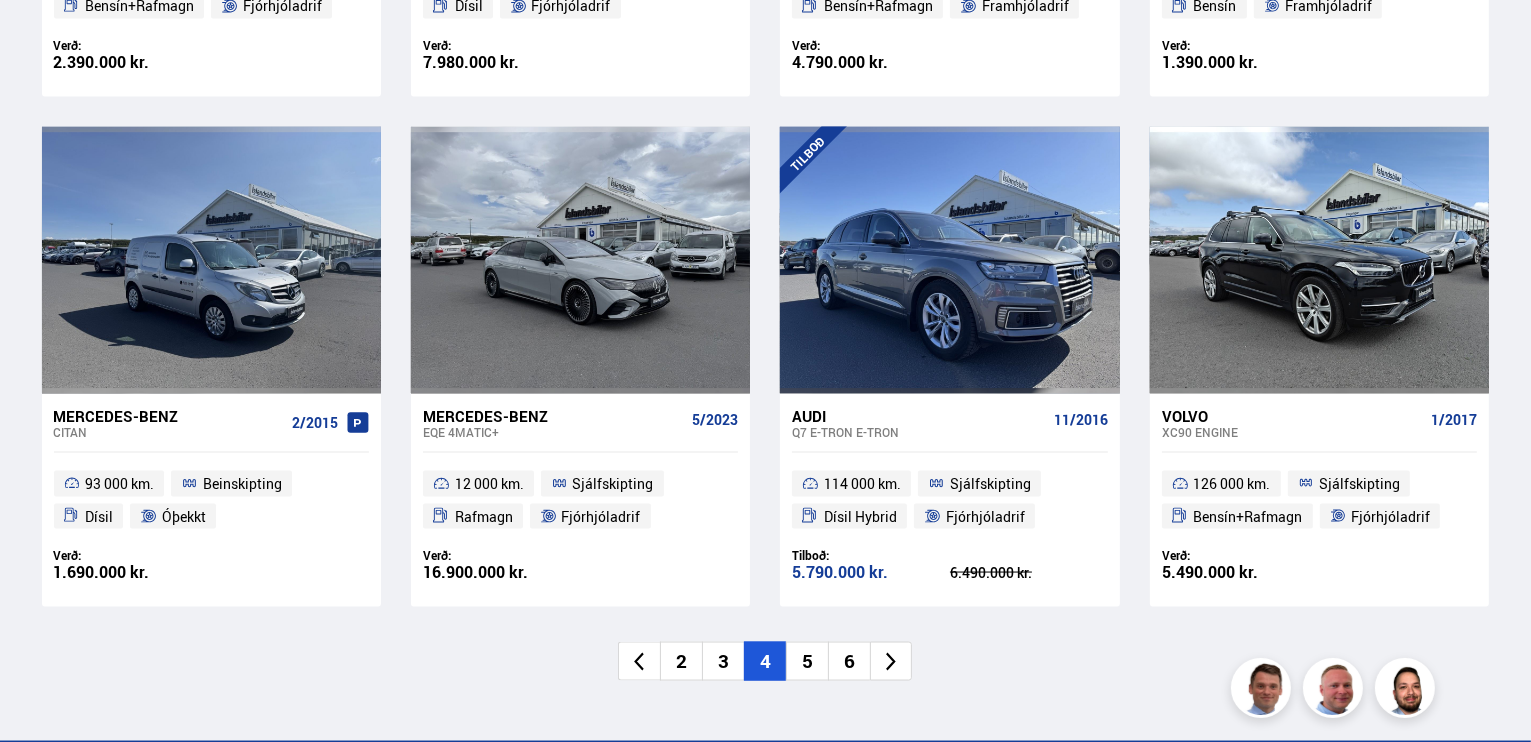 scroll, scrollTop: 3000, scrollLeft: 0, axis: vertical 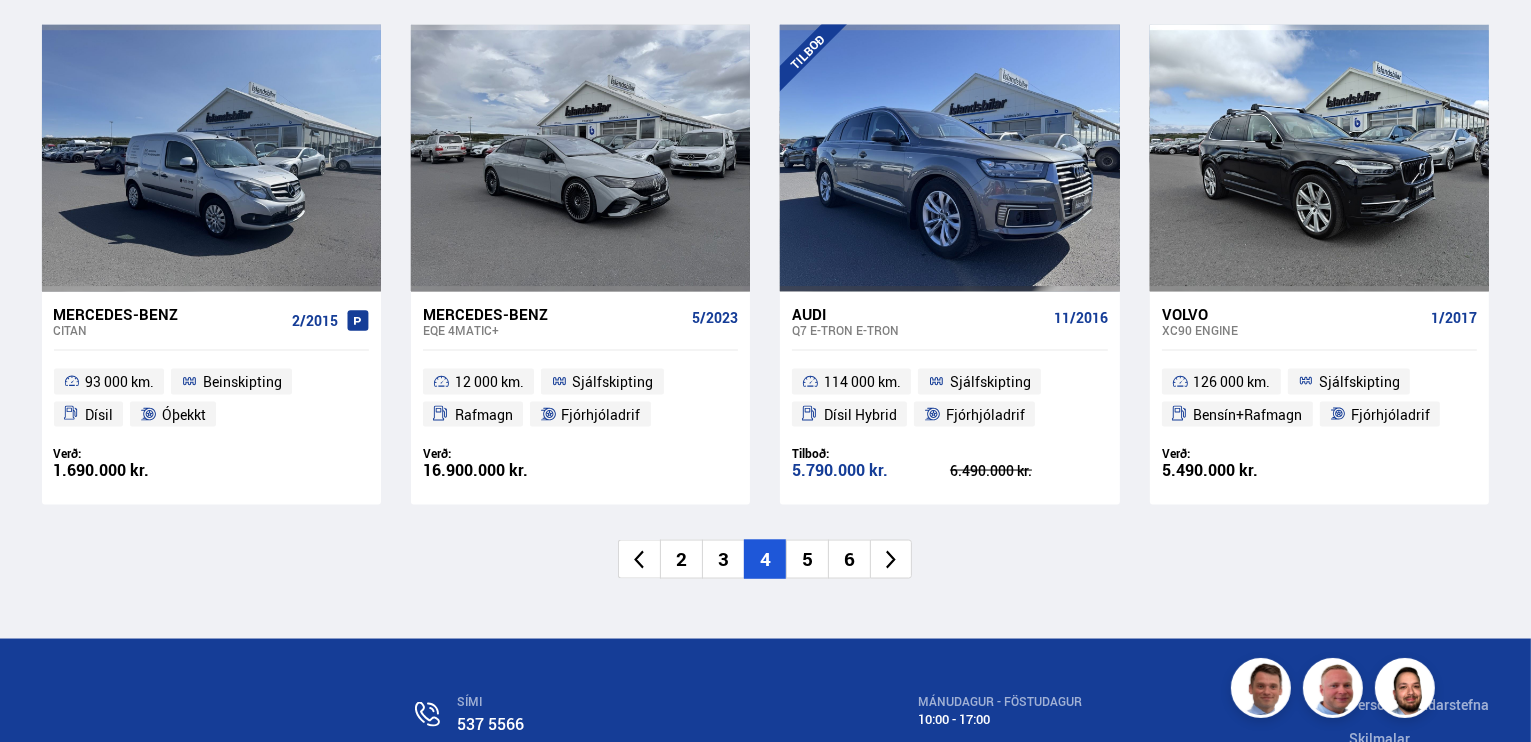 click on "5" at bounding box center [807, 559] 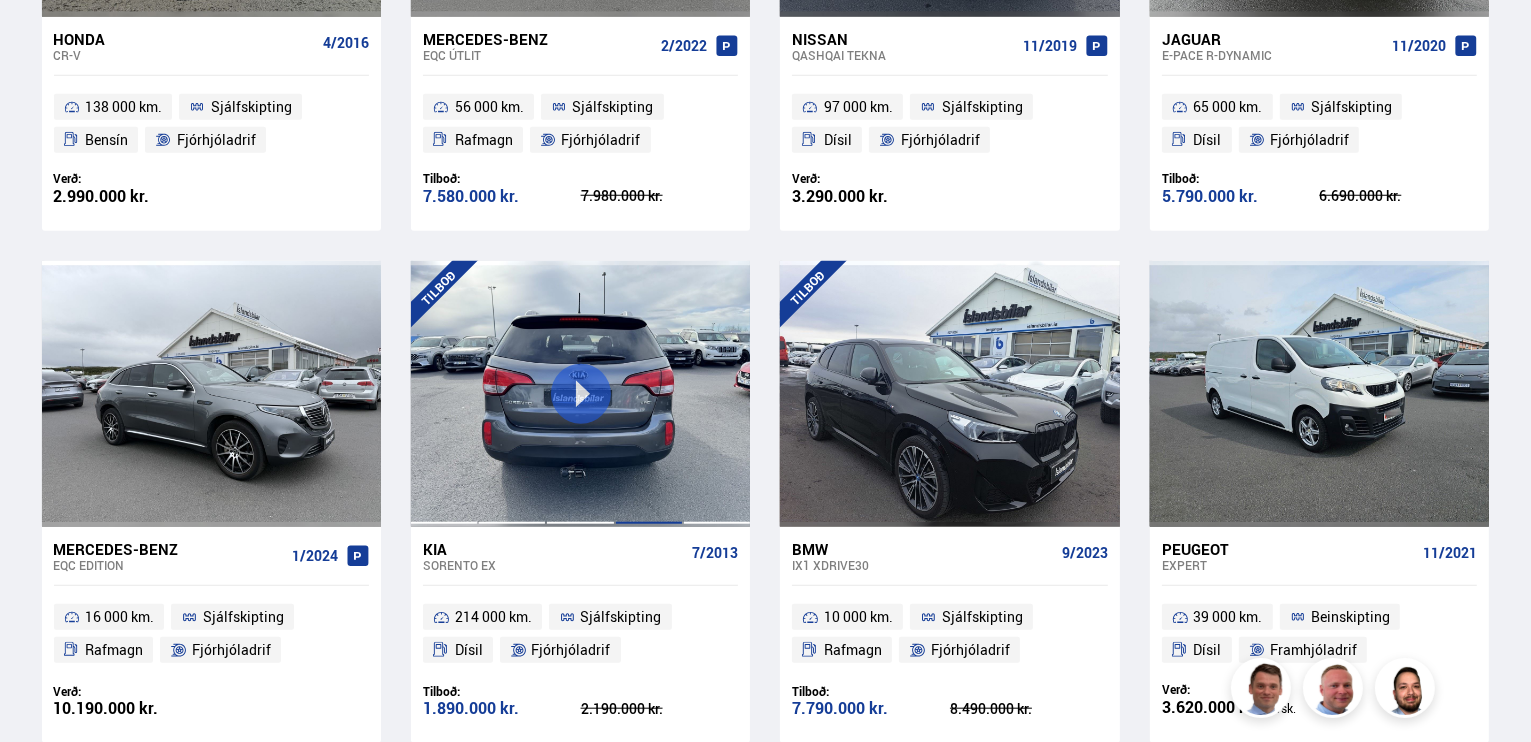 scroll, scrollTop: 0, scrollLeft: 0, axis: both 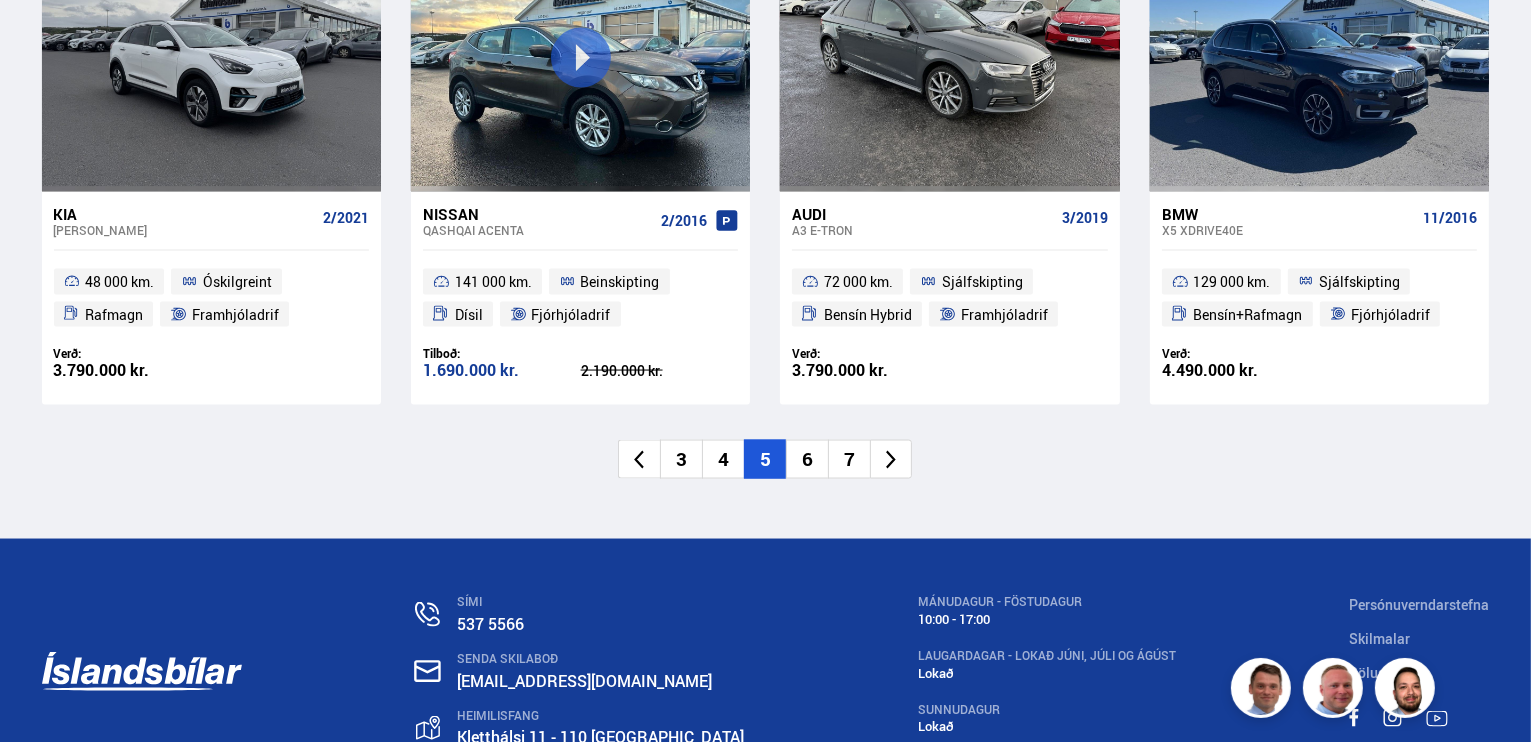 drag, startPoint x: 801, startPoint y: 459, endPoint x: 816, endPoint y: 459, distance: 15 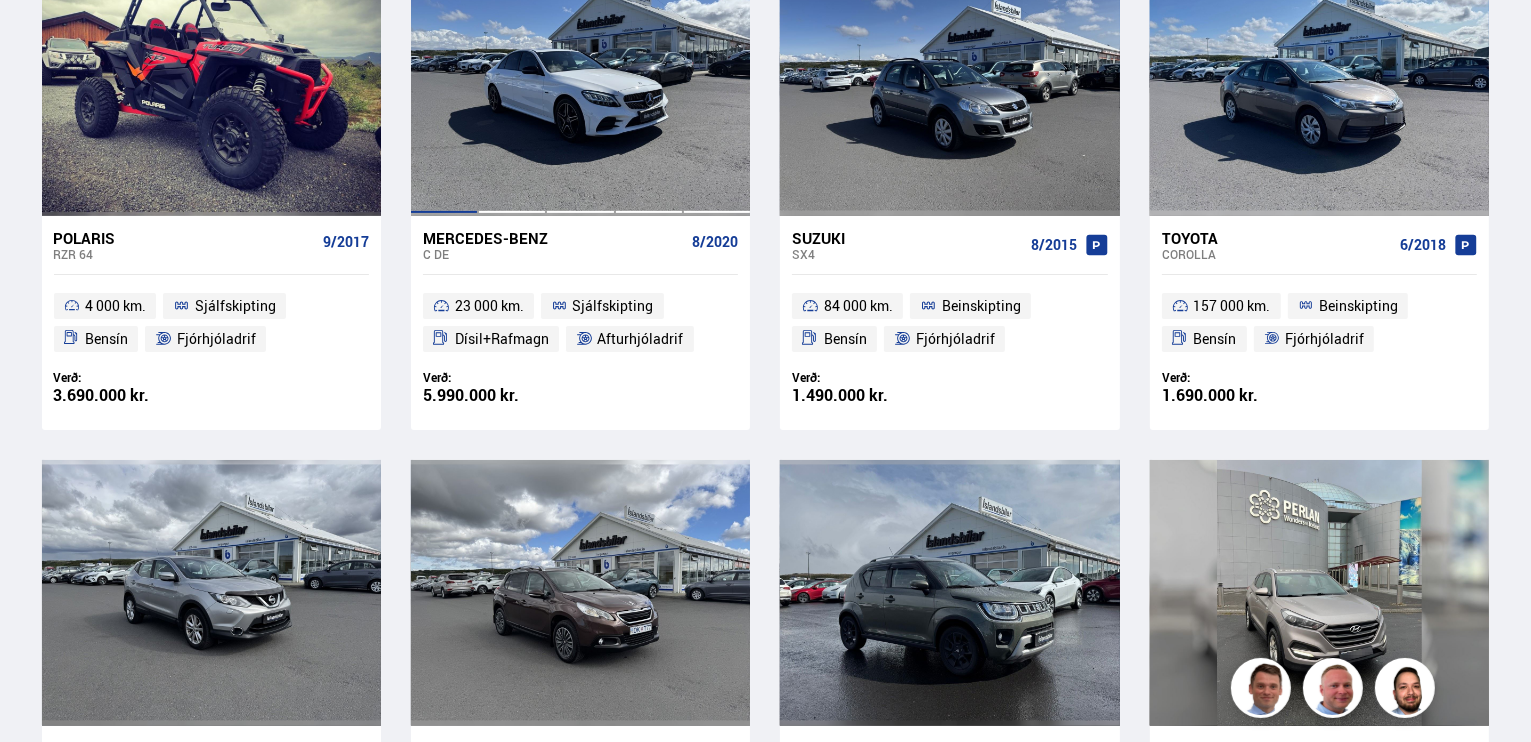 scroll, scrollTop: 3, scrollLeft: 0, axis: vertical 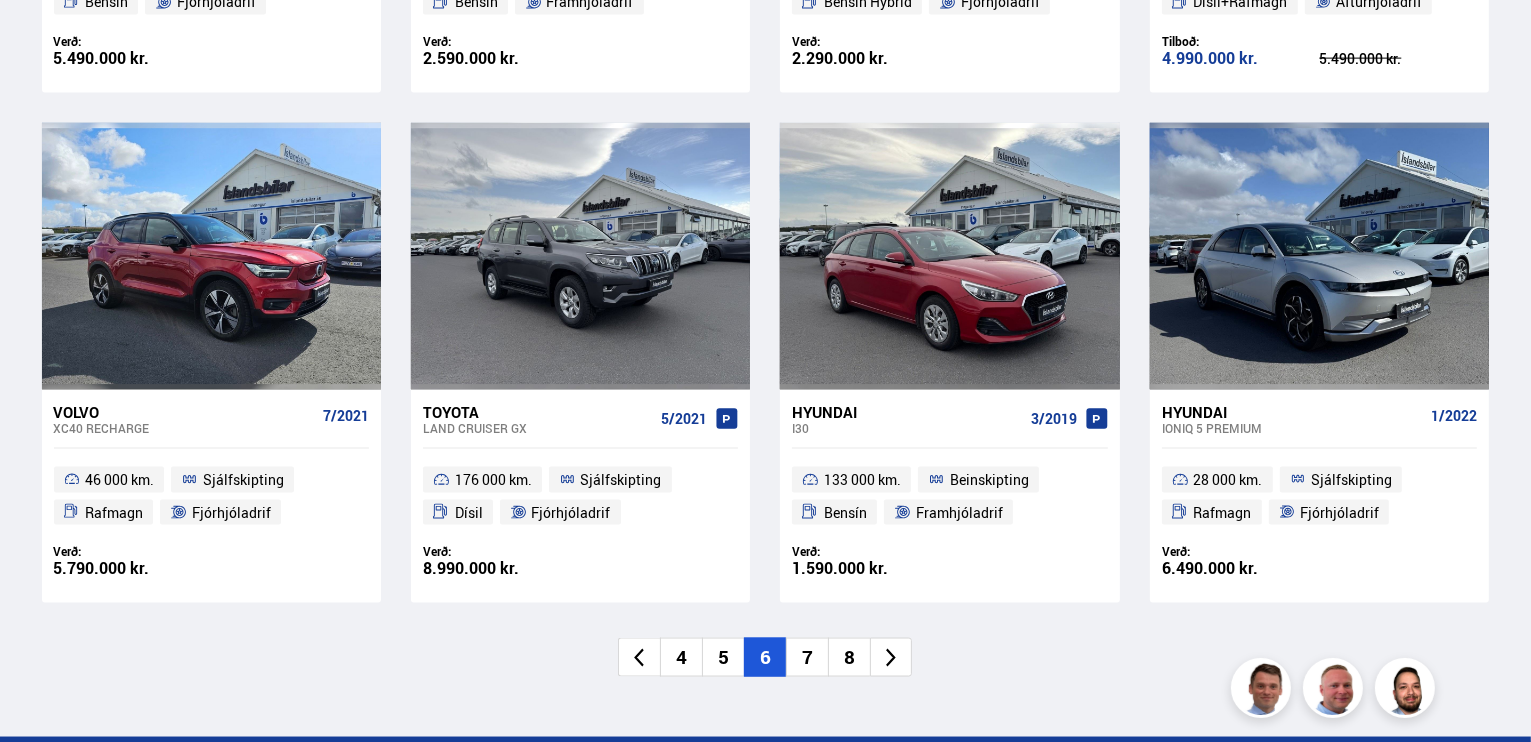 click on "7" at bounding box center (807, 657) 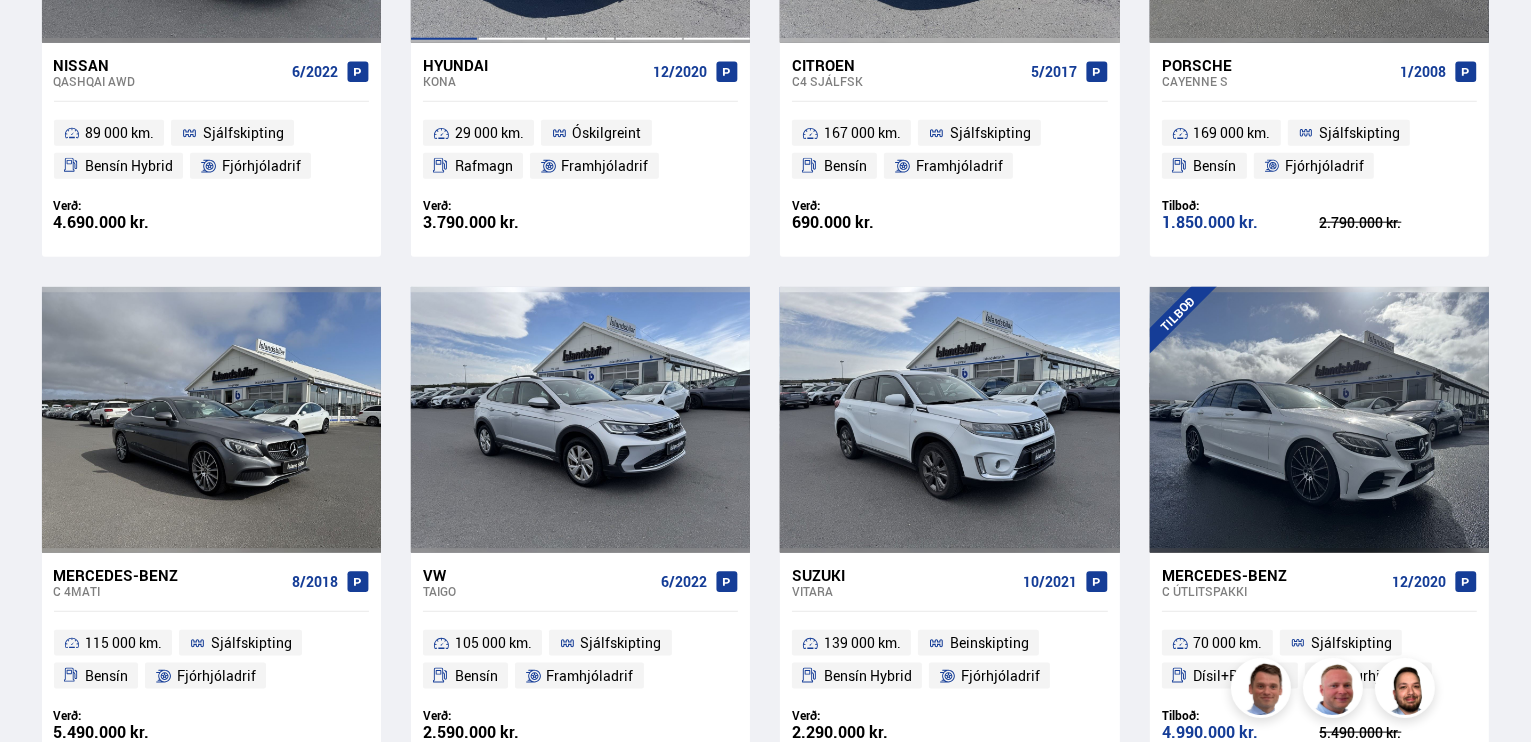 scroll, scrollTop: 0, scrollLeft: 0, axis: both 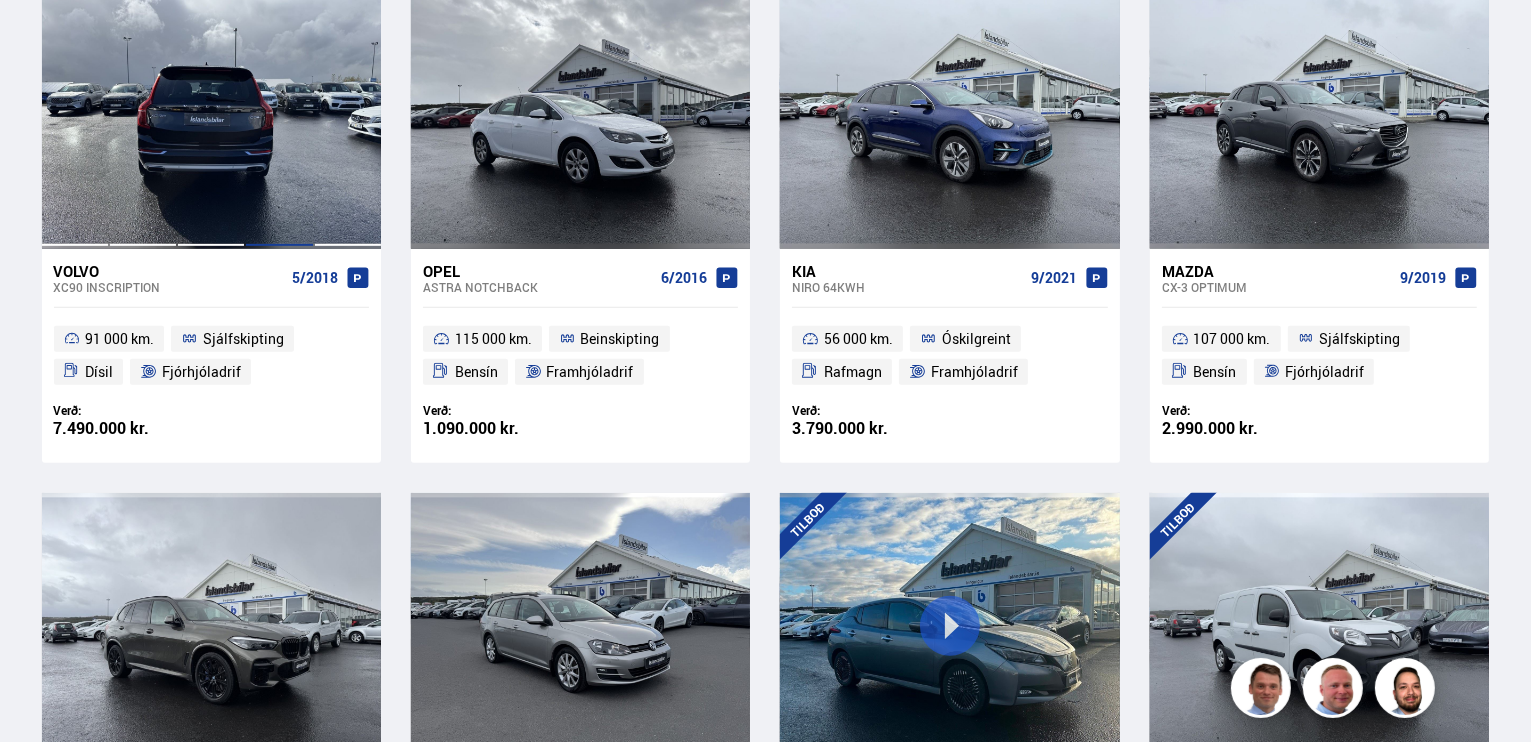 click at bounding box center (279, 116) 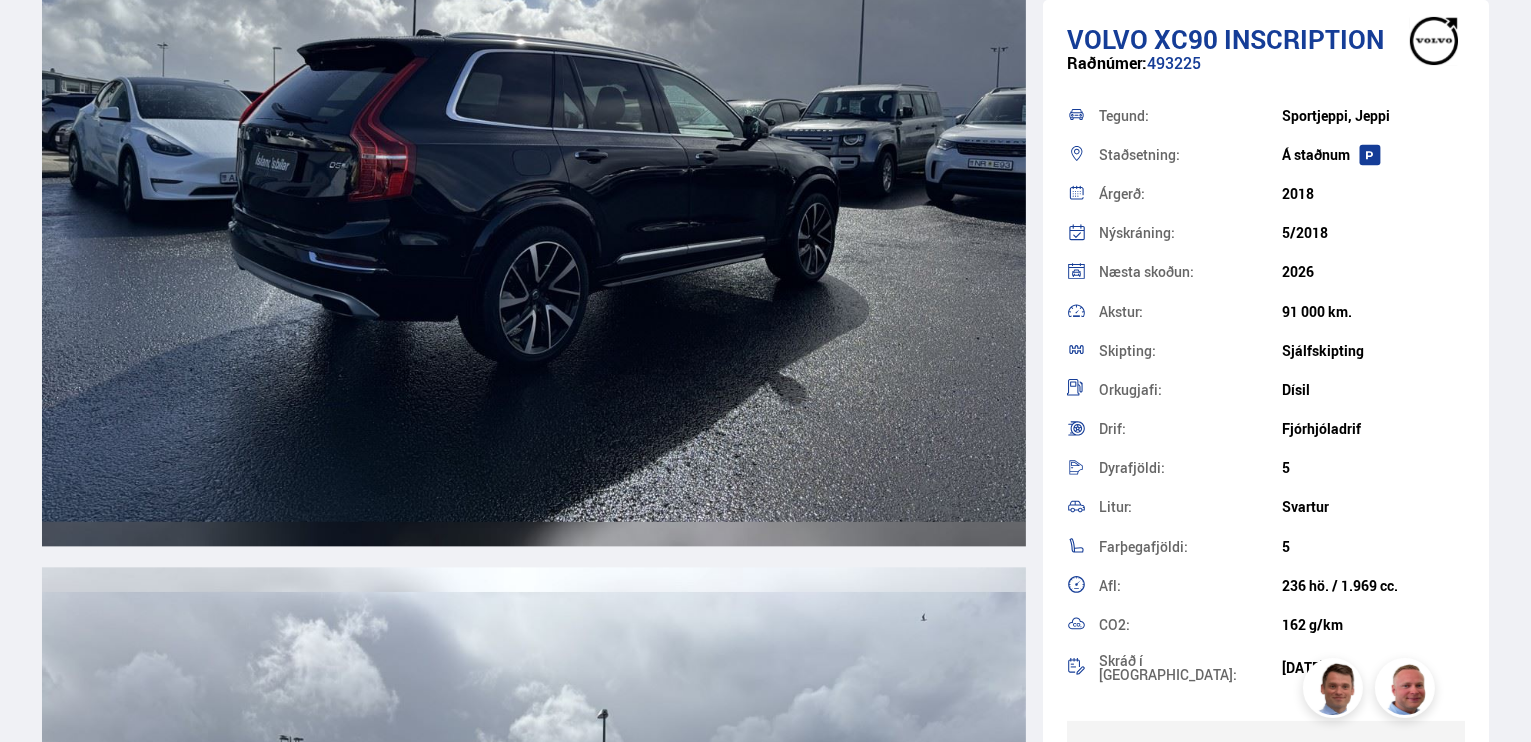 scroll, scrollTop: 4800, scrollLeft: 0, axis: vertical 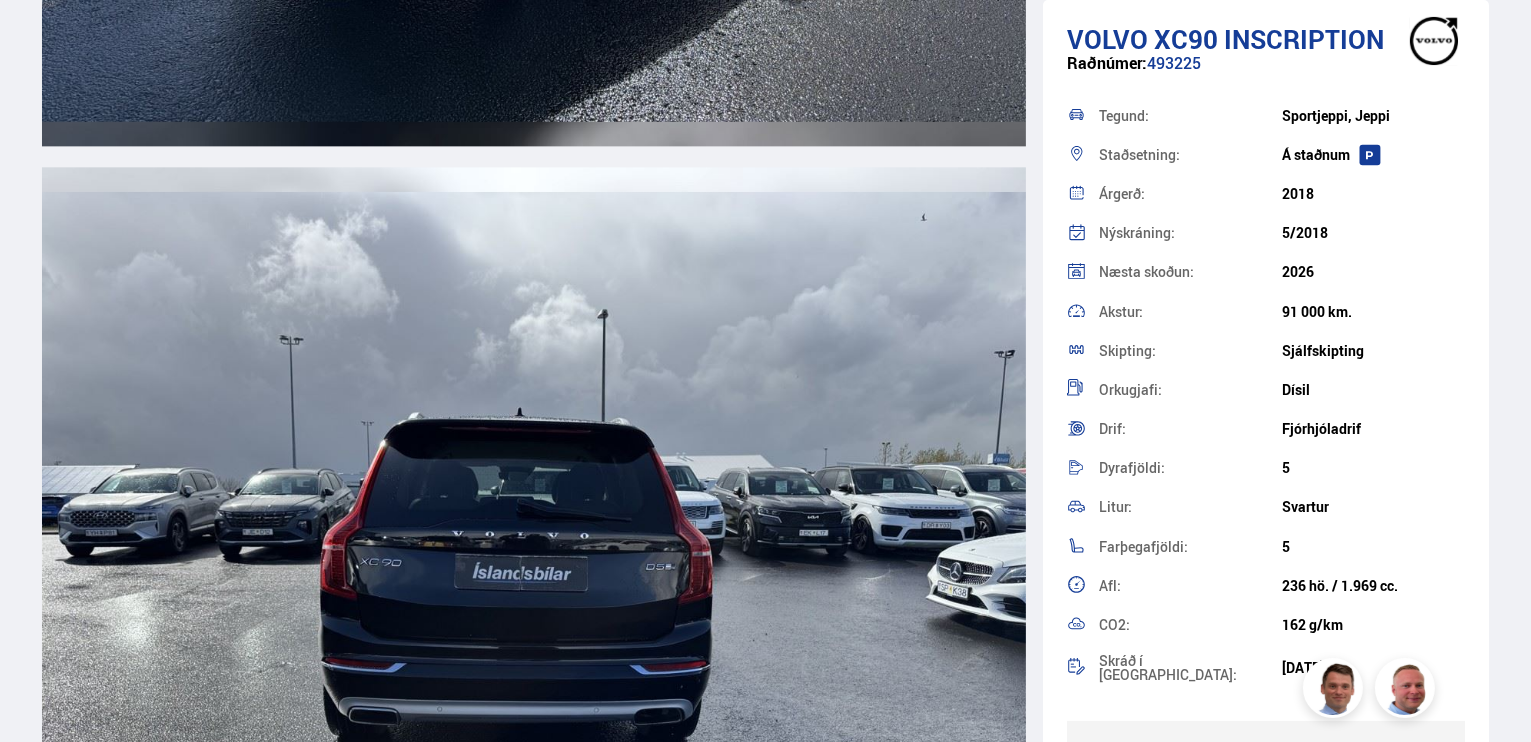 click at bounding box center [534, 560] 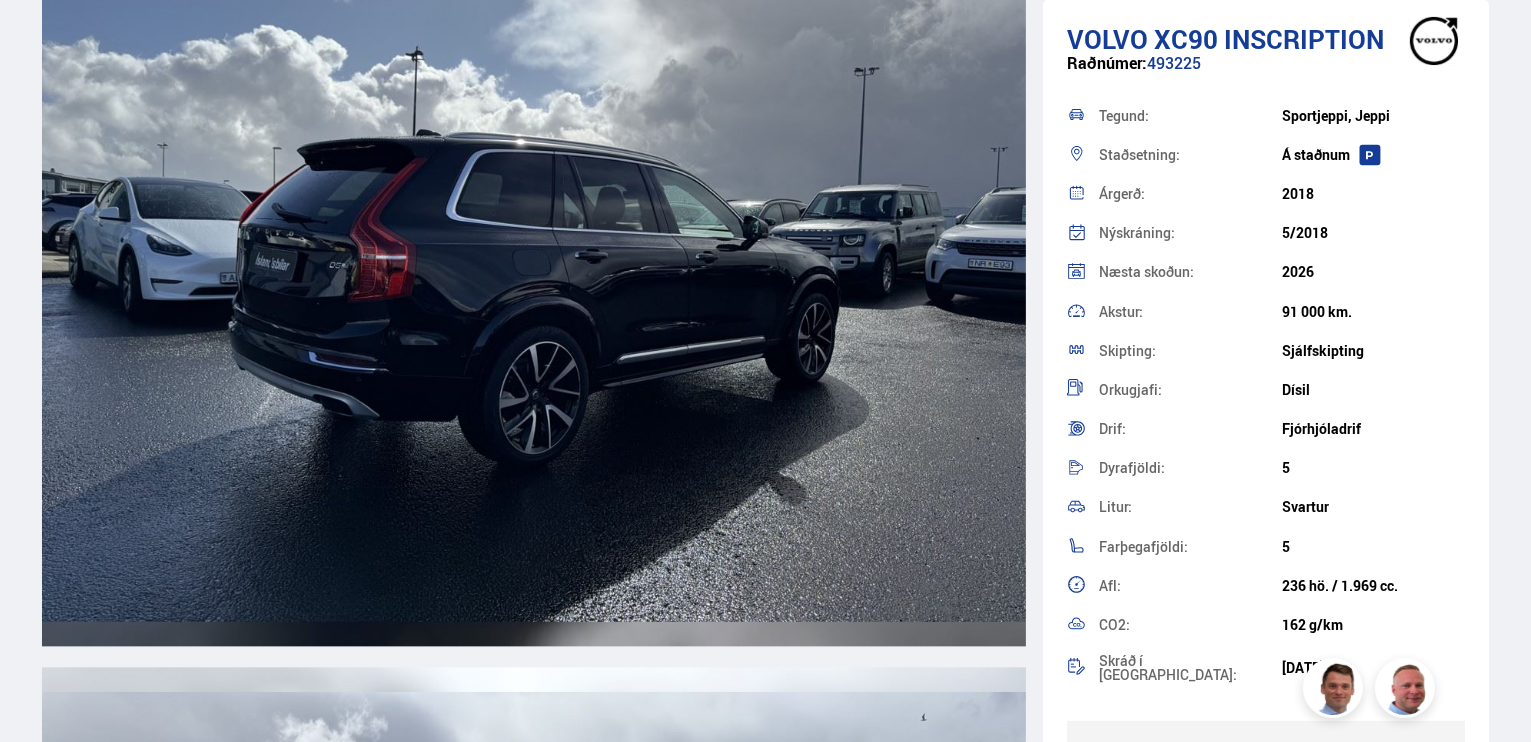 scroll, scrollTop: 4300, scrollLeft: 0, axis: vertical 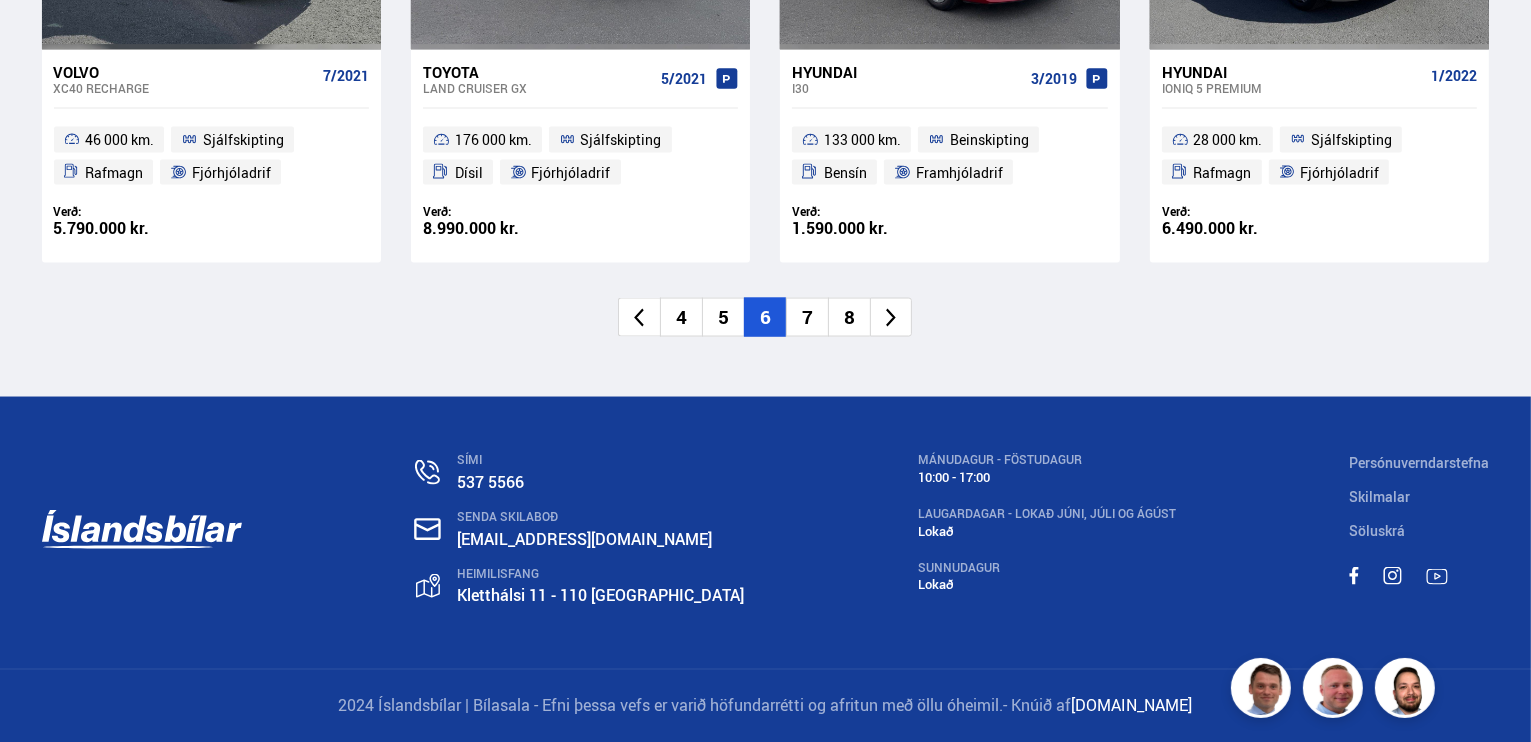click on "8" at bounding box center (849, 317) 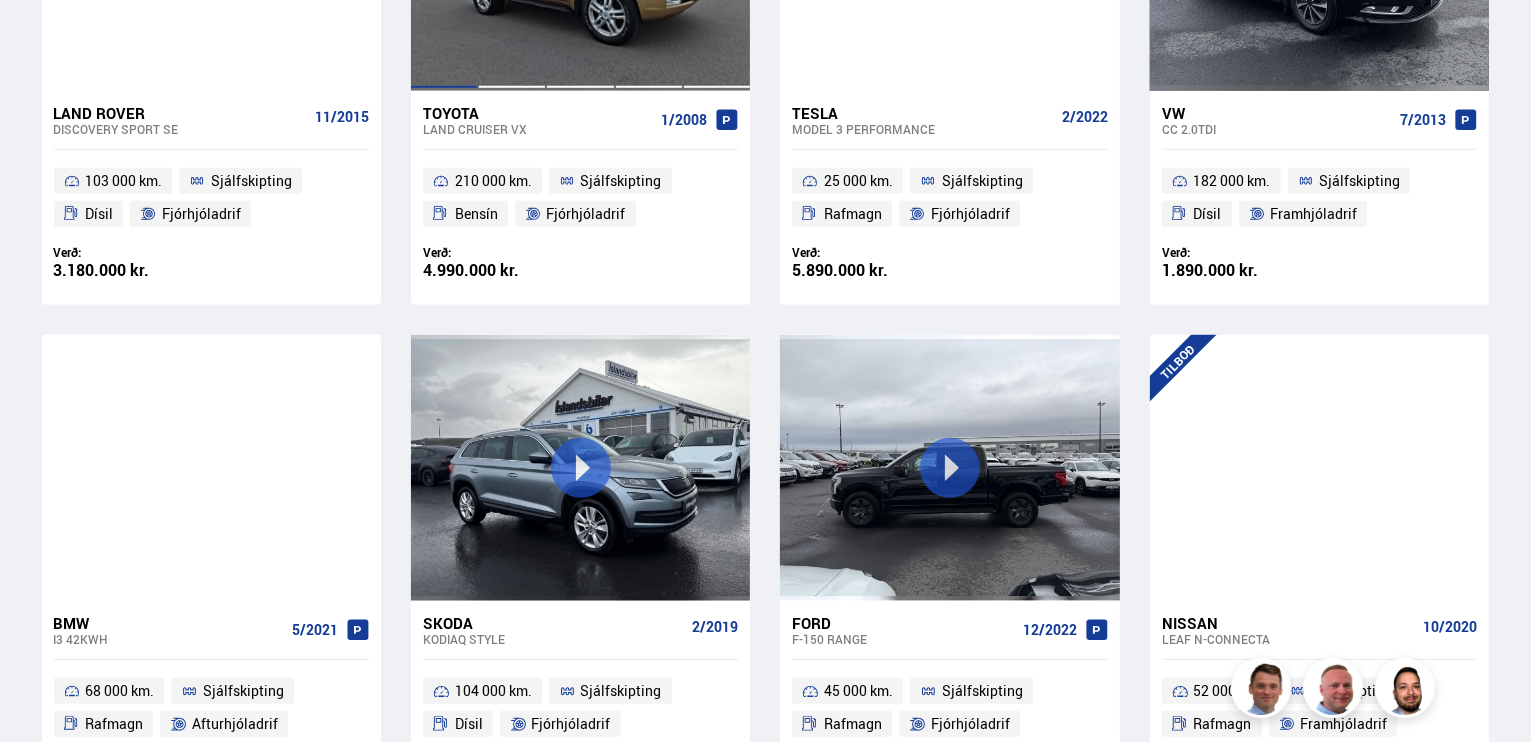 scroll, scrollTop: 1900, scrollLeft: 0, axis: vertical 